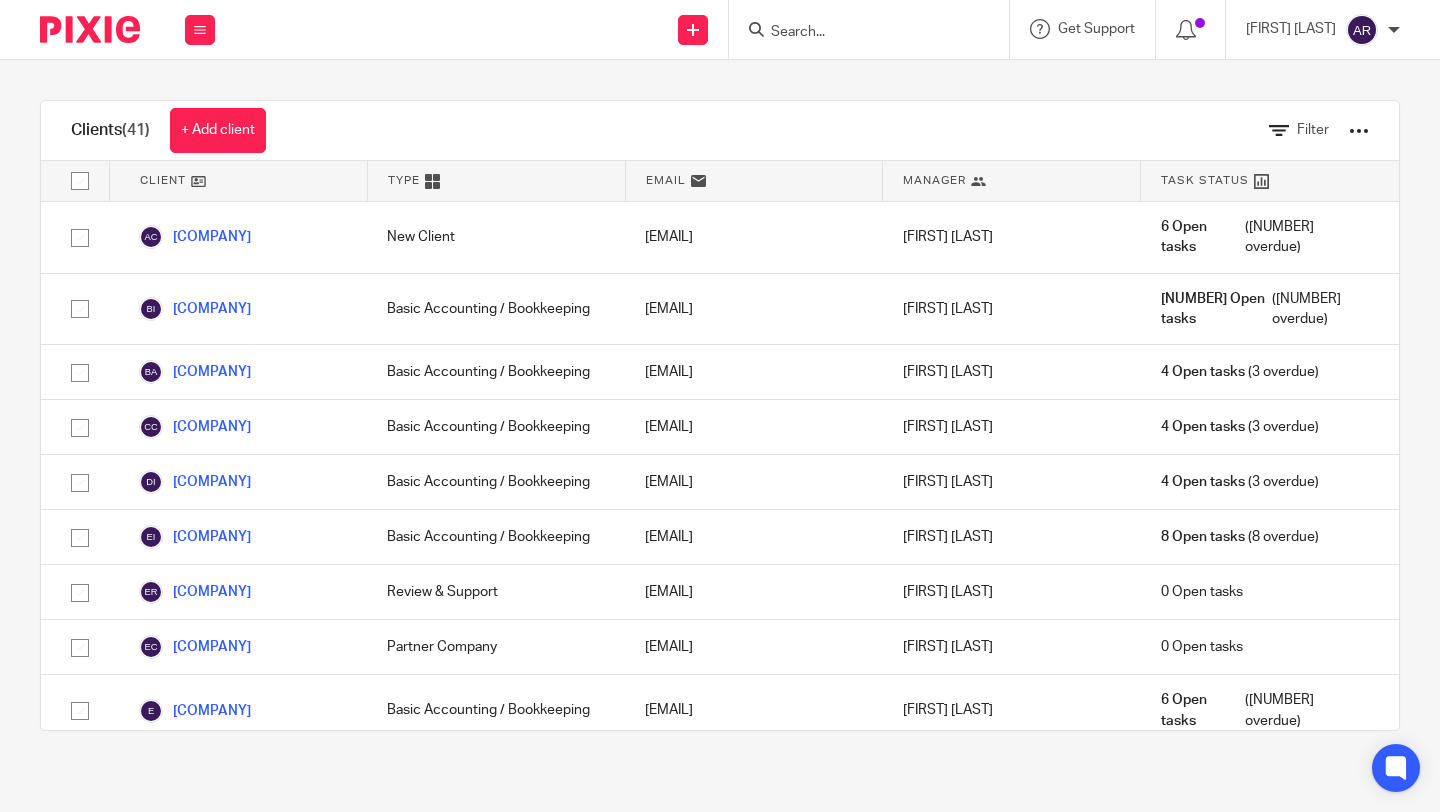 click on "[NAME] Vintage Automotive" at bounding box center (195, 2319) 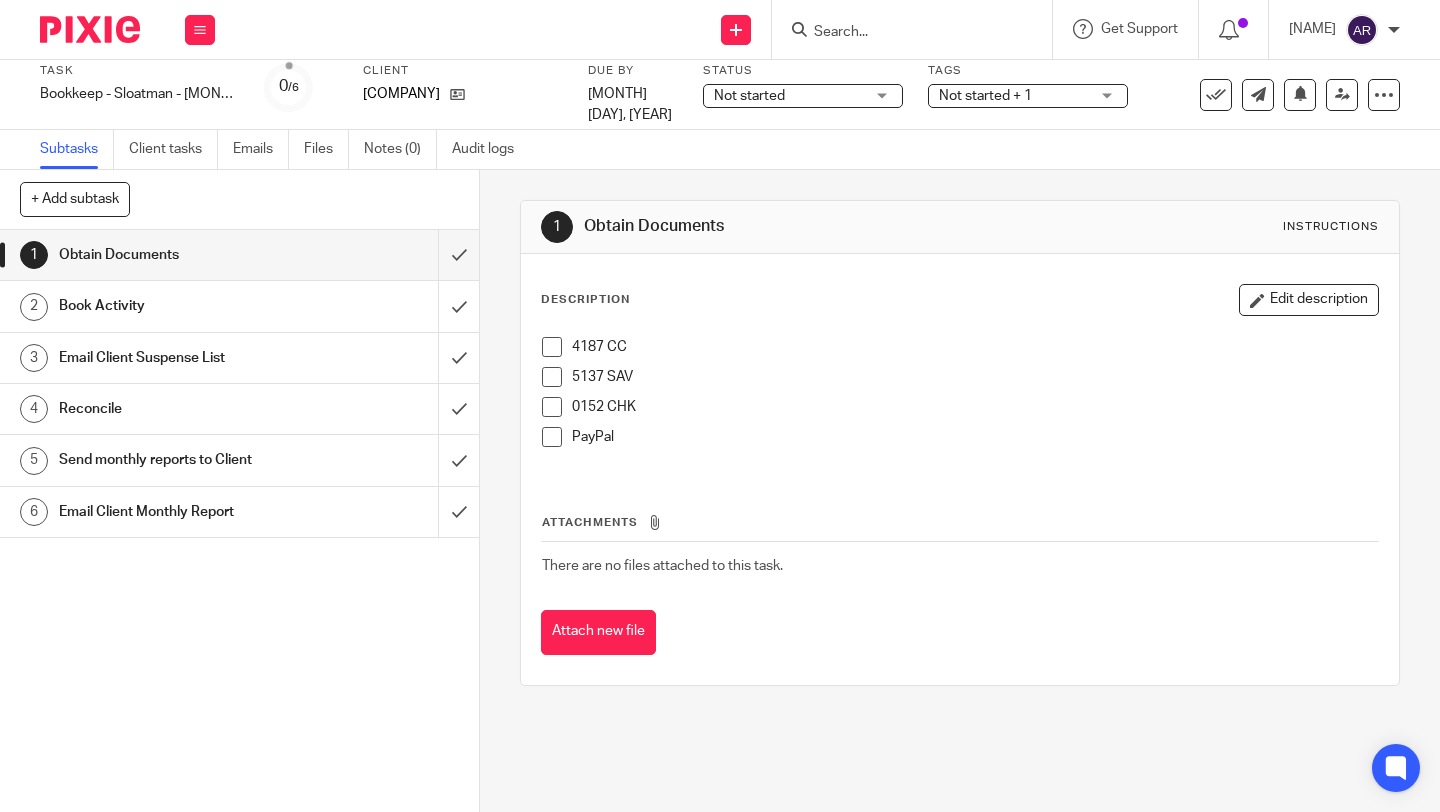 scroll, scrollTop: 0, scrollLeft: 0, axis: both 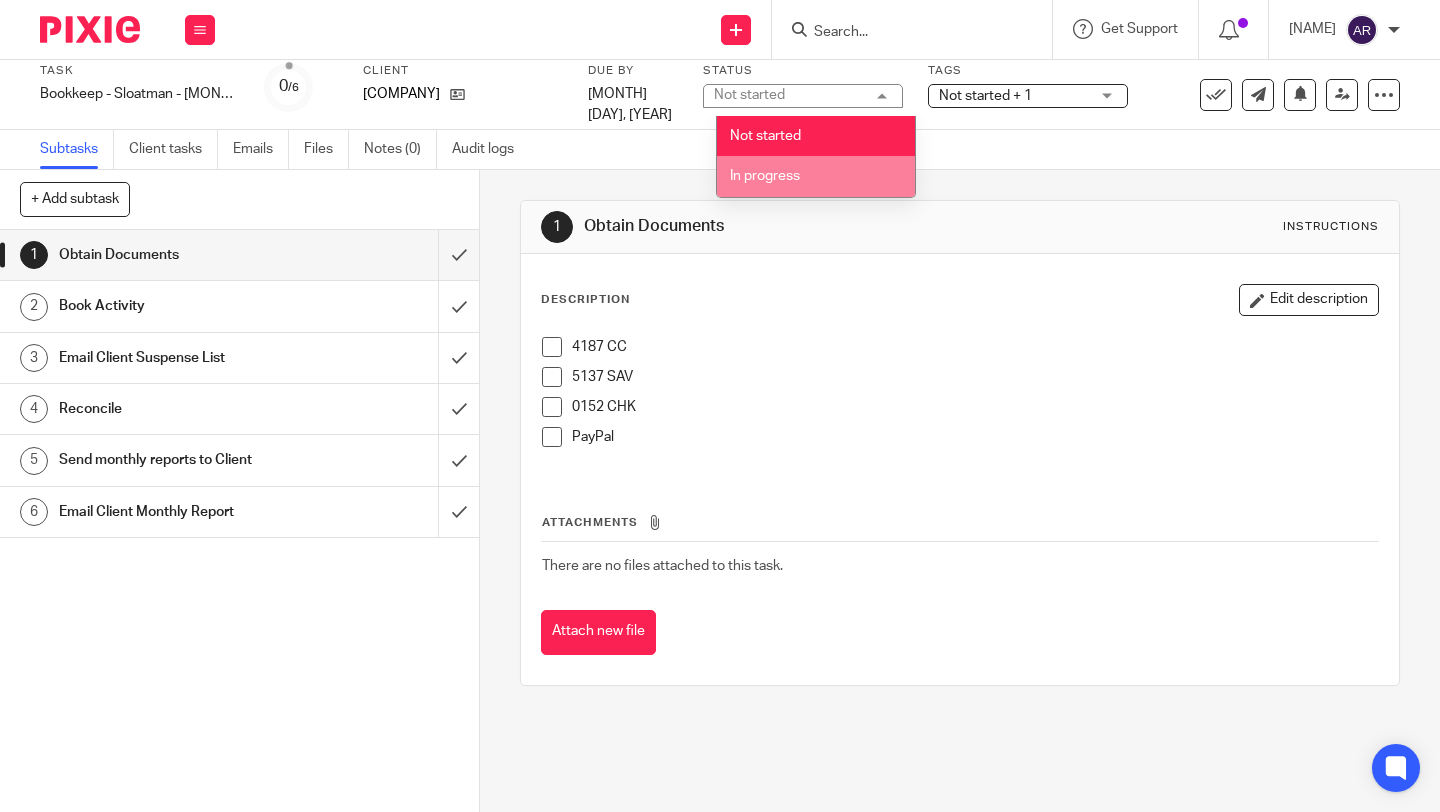 click on "In progress" at bounding box center [816, 176] 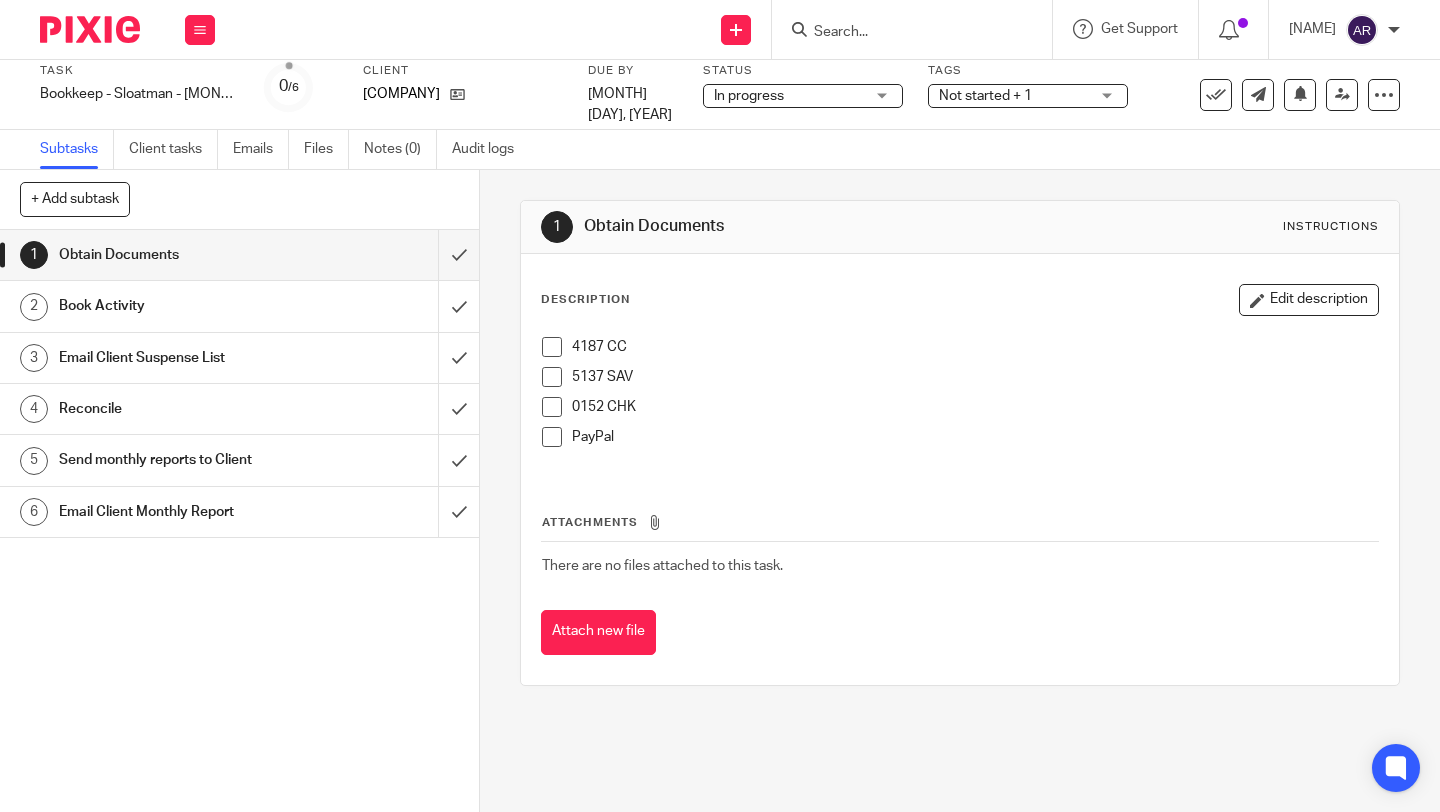 click on "Not started + 1" at bounding box center (1014, 95) 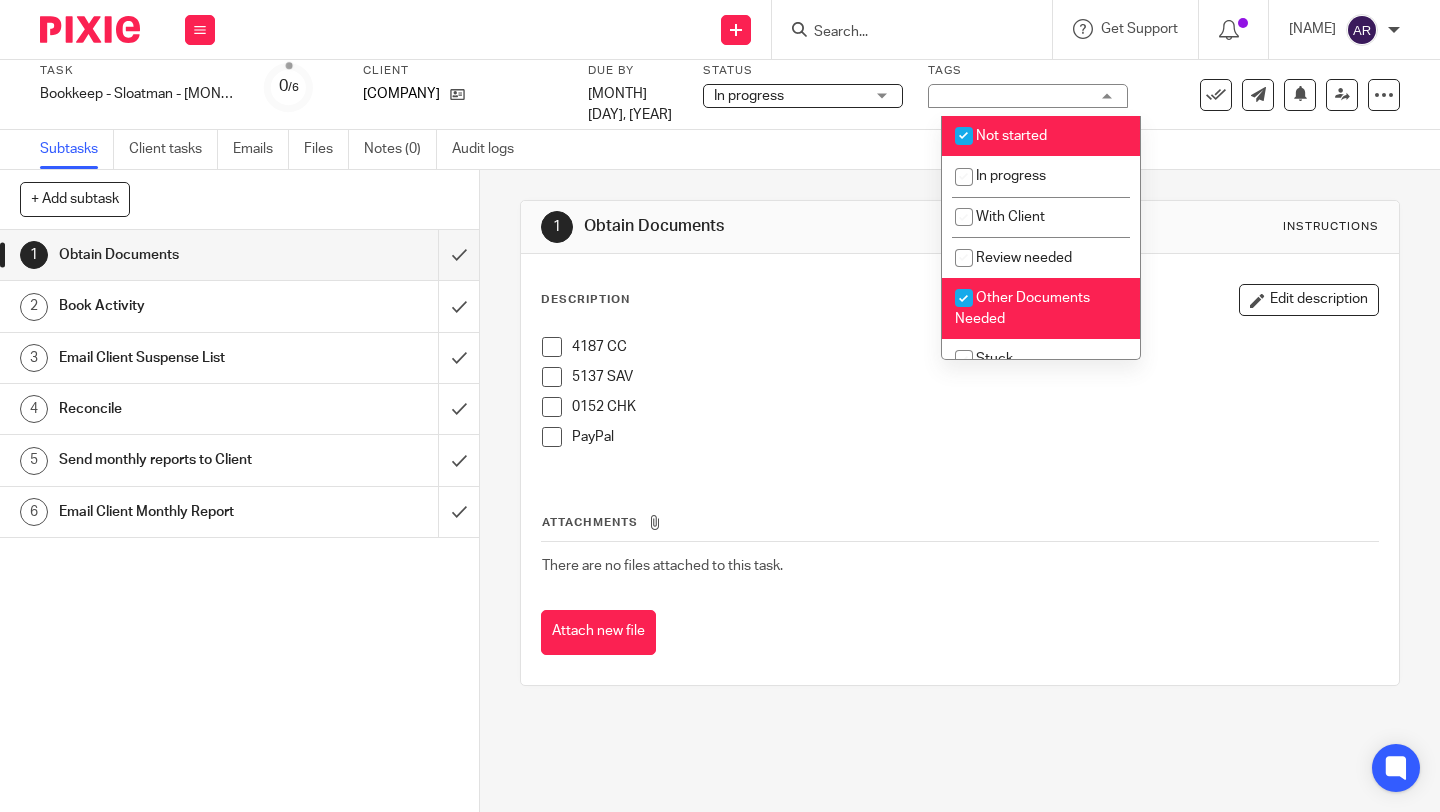 click on "Not started" at bounding box center (1011, 136) 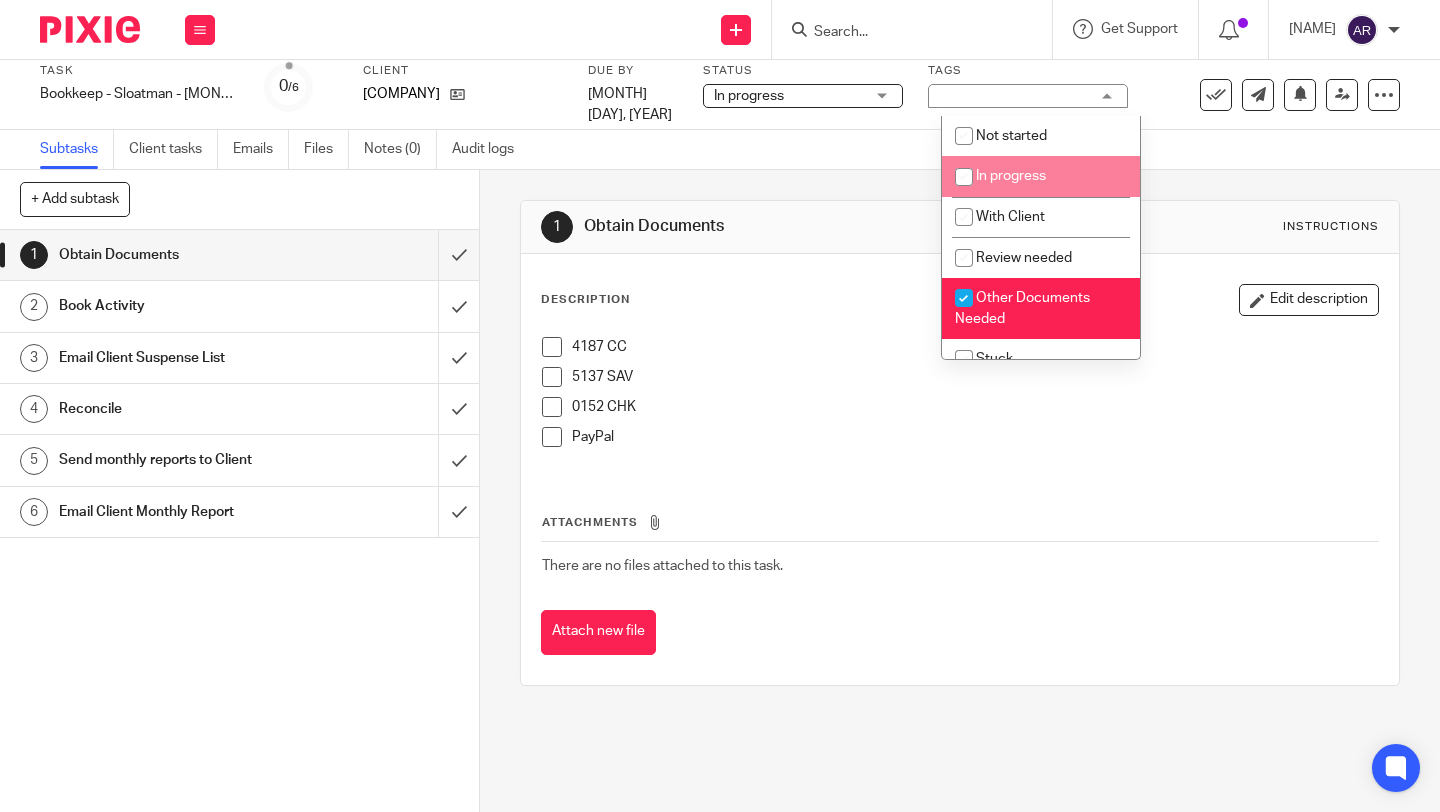 click on "In progress" at bounding box center (1011, 176) 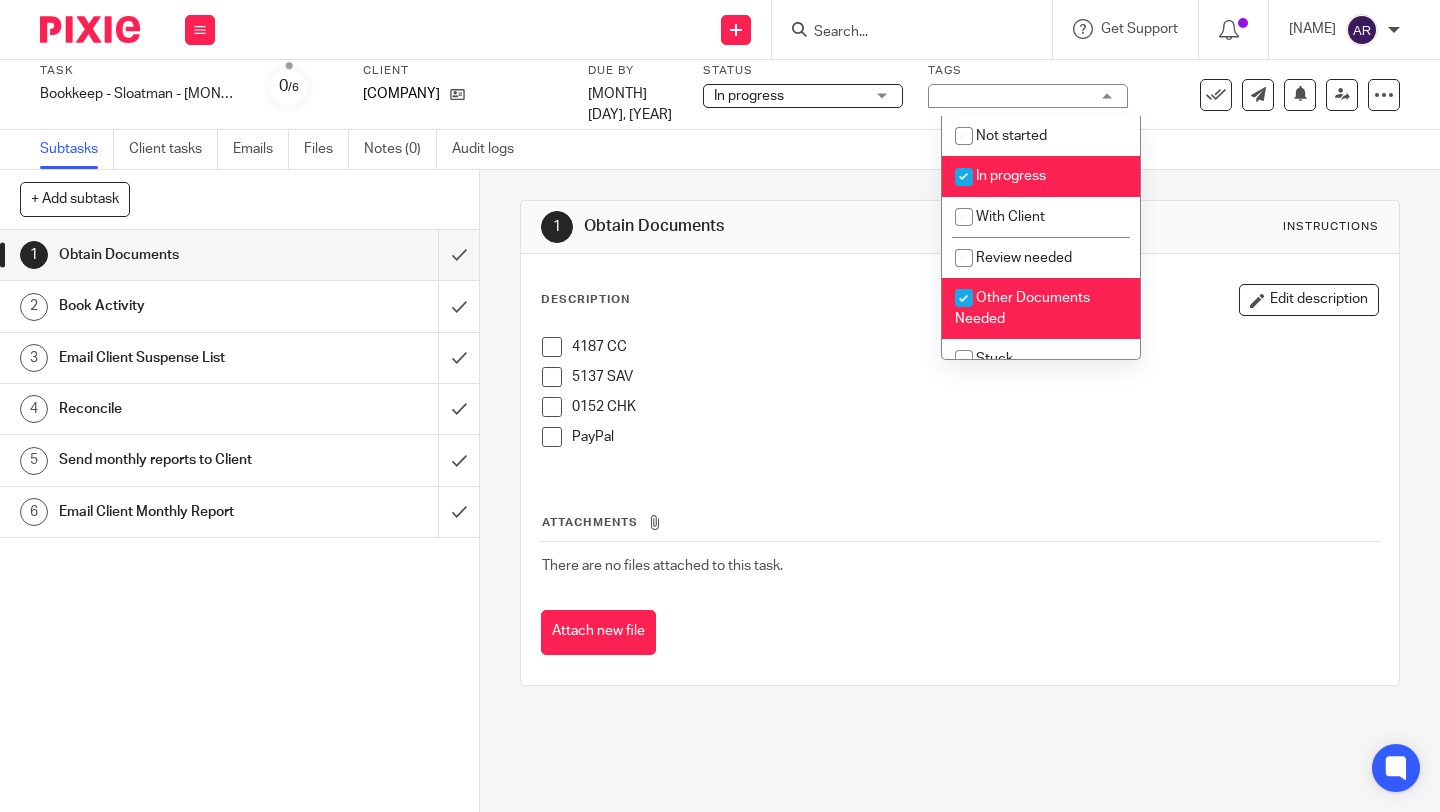 click on "0152 CHK" at bounding box center [975, 347] 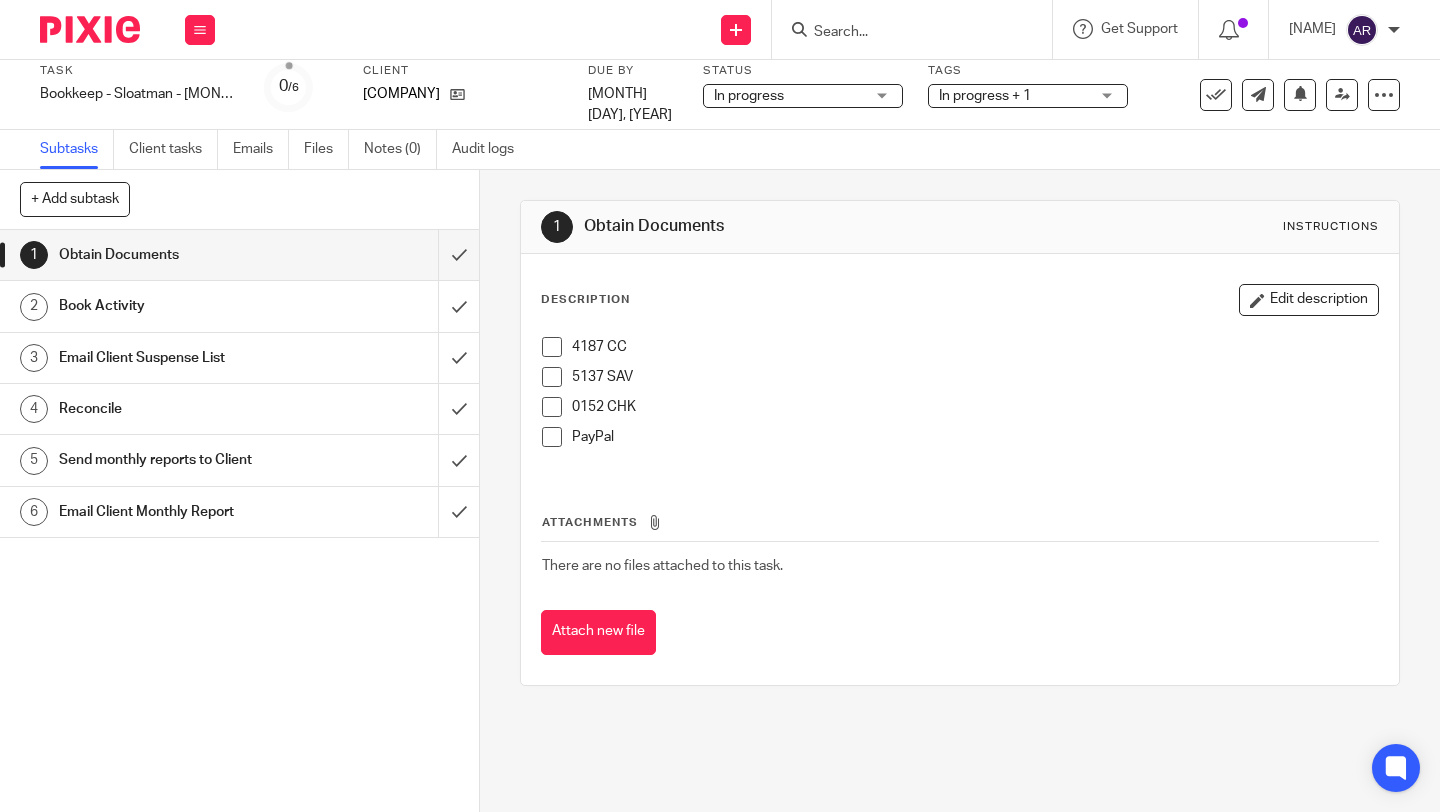 click on "Book Activity" at bounding box center (179, 306) 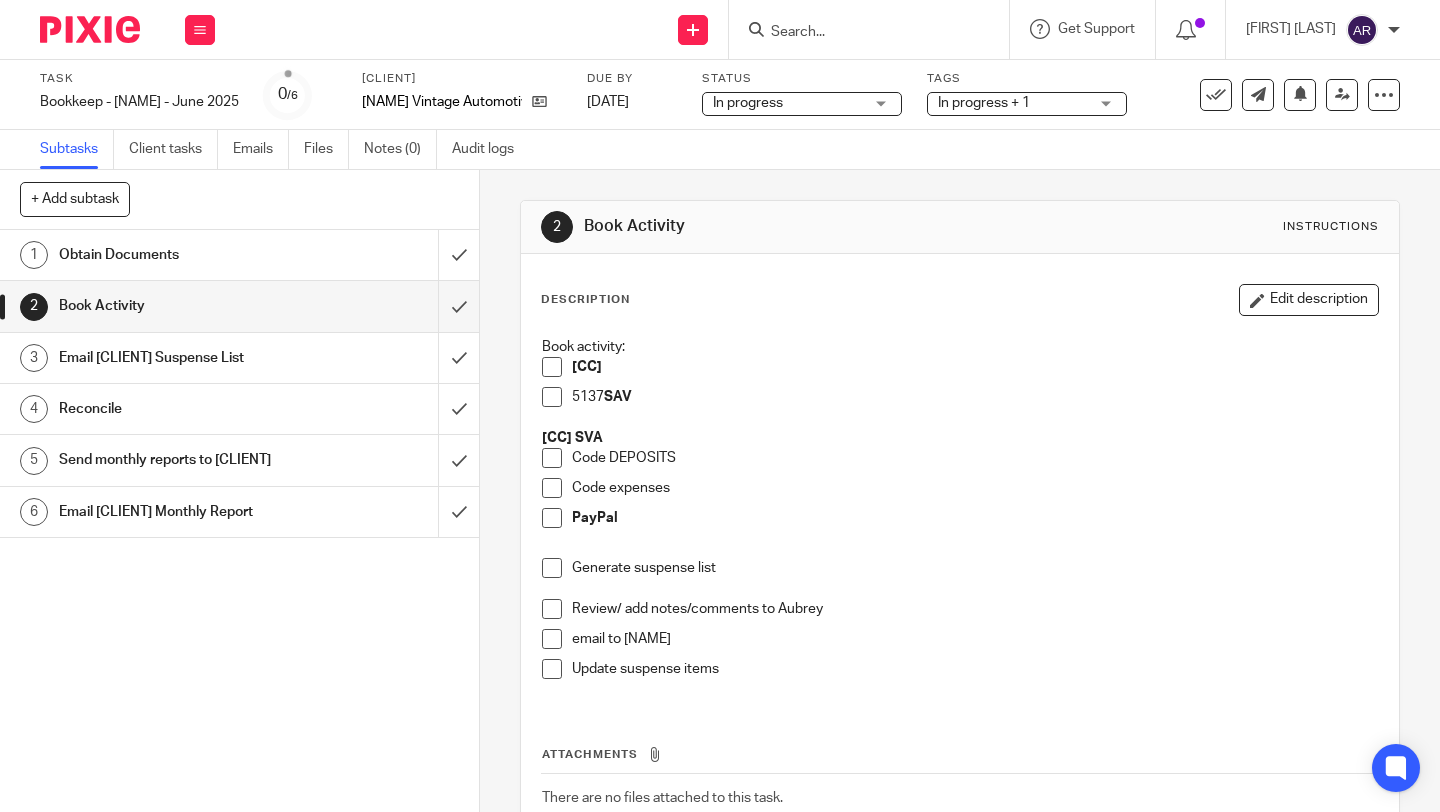 scroll, scrollTop: 0, scrollLeft: 0, axis: both 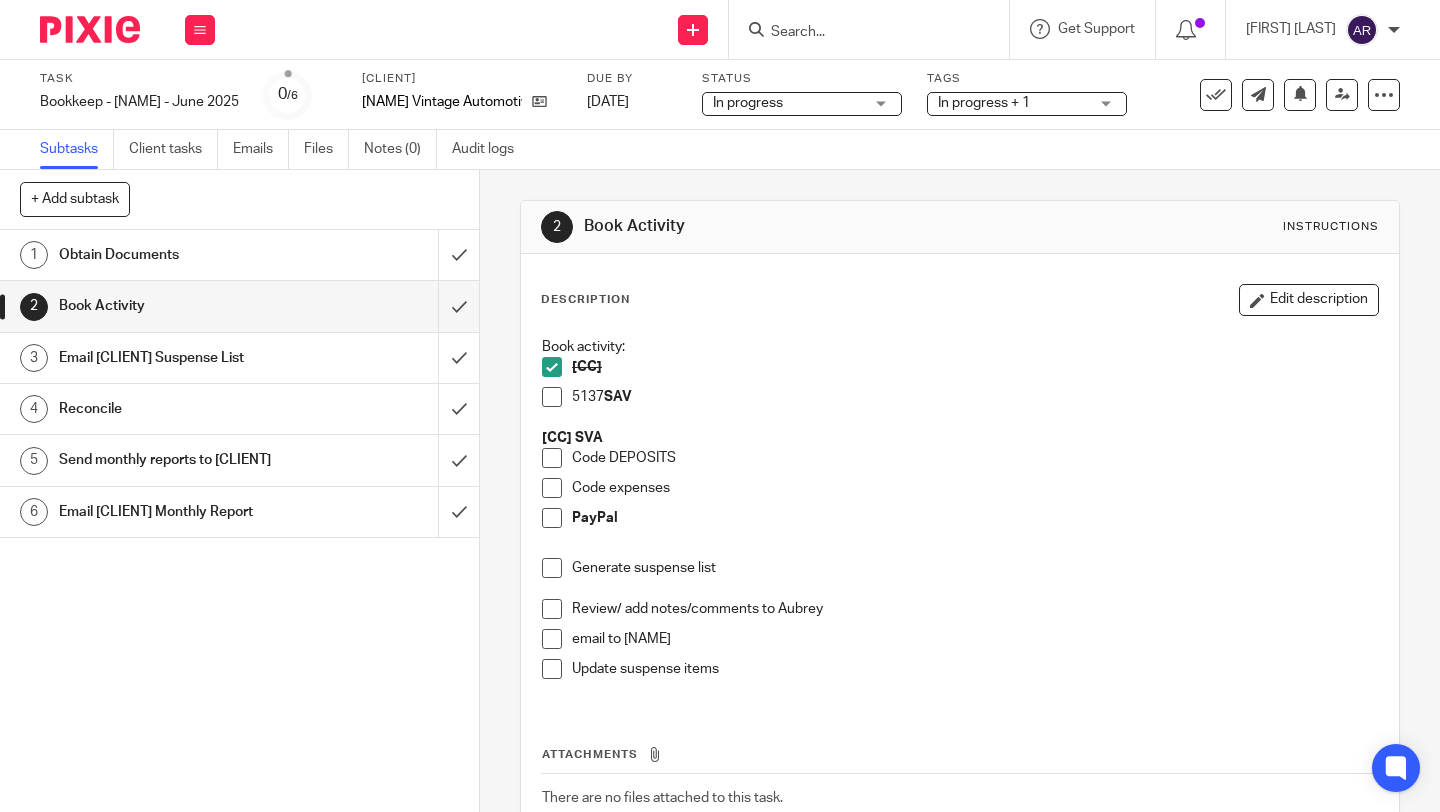 click at bounding box center (552, 367) 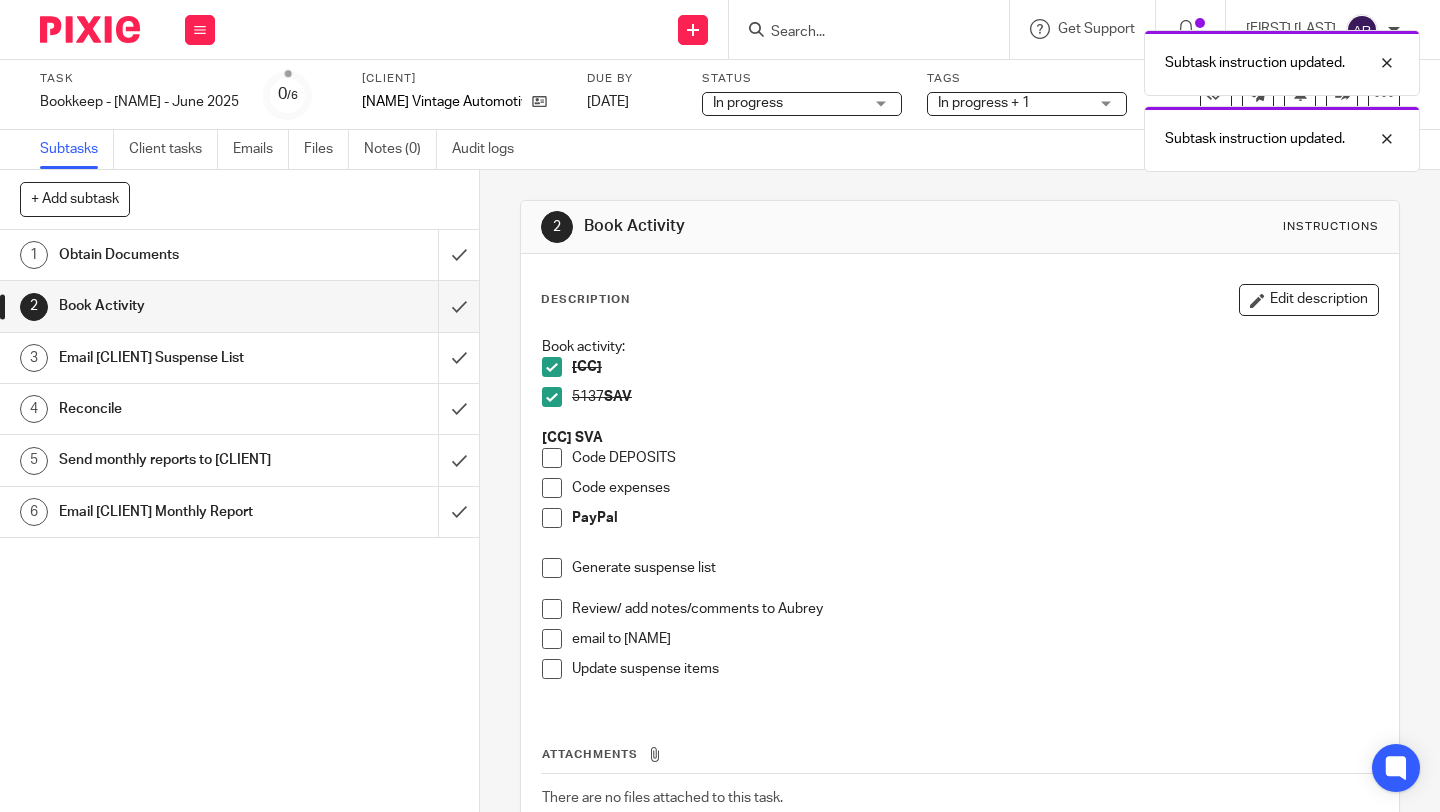 click at bounding box center (552, 367) 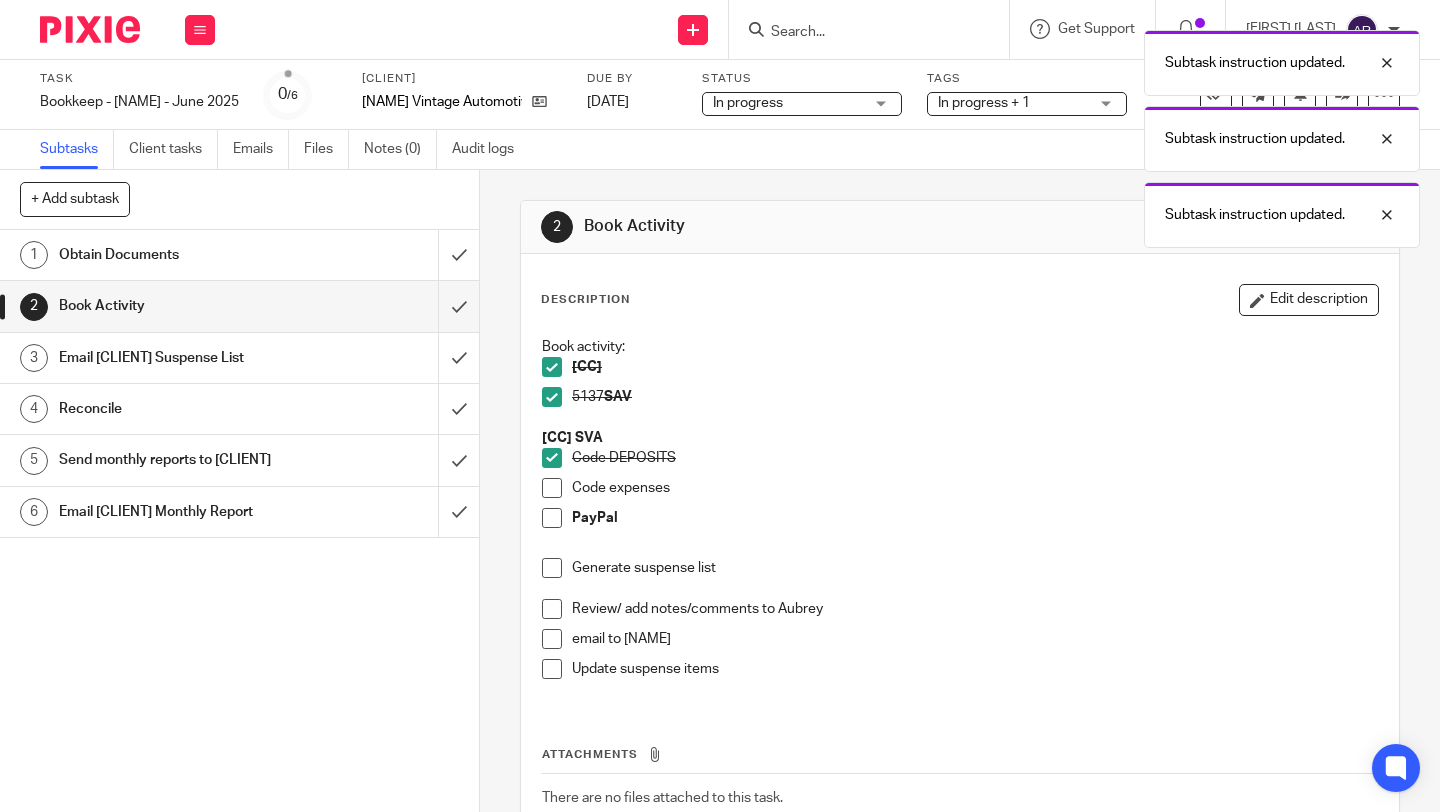 click at bounding box center [552, 367] 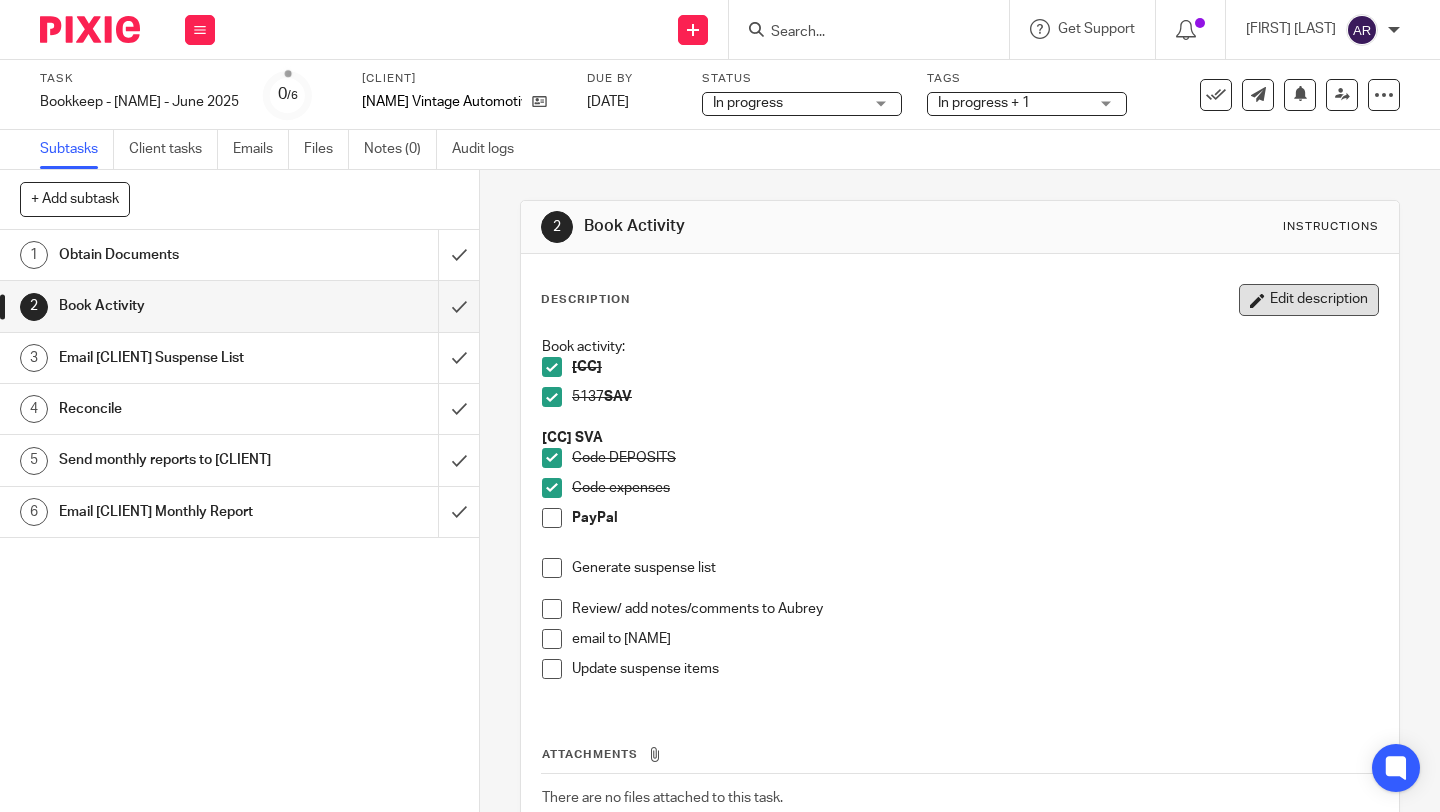 click on "Edit description" at bounding box center (1309, 300) 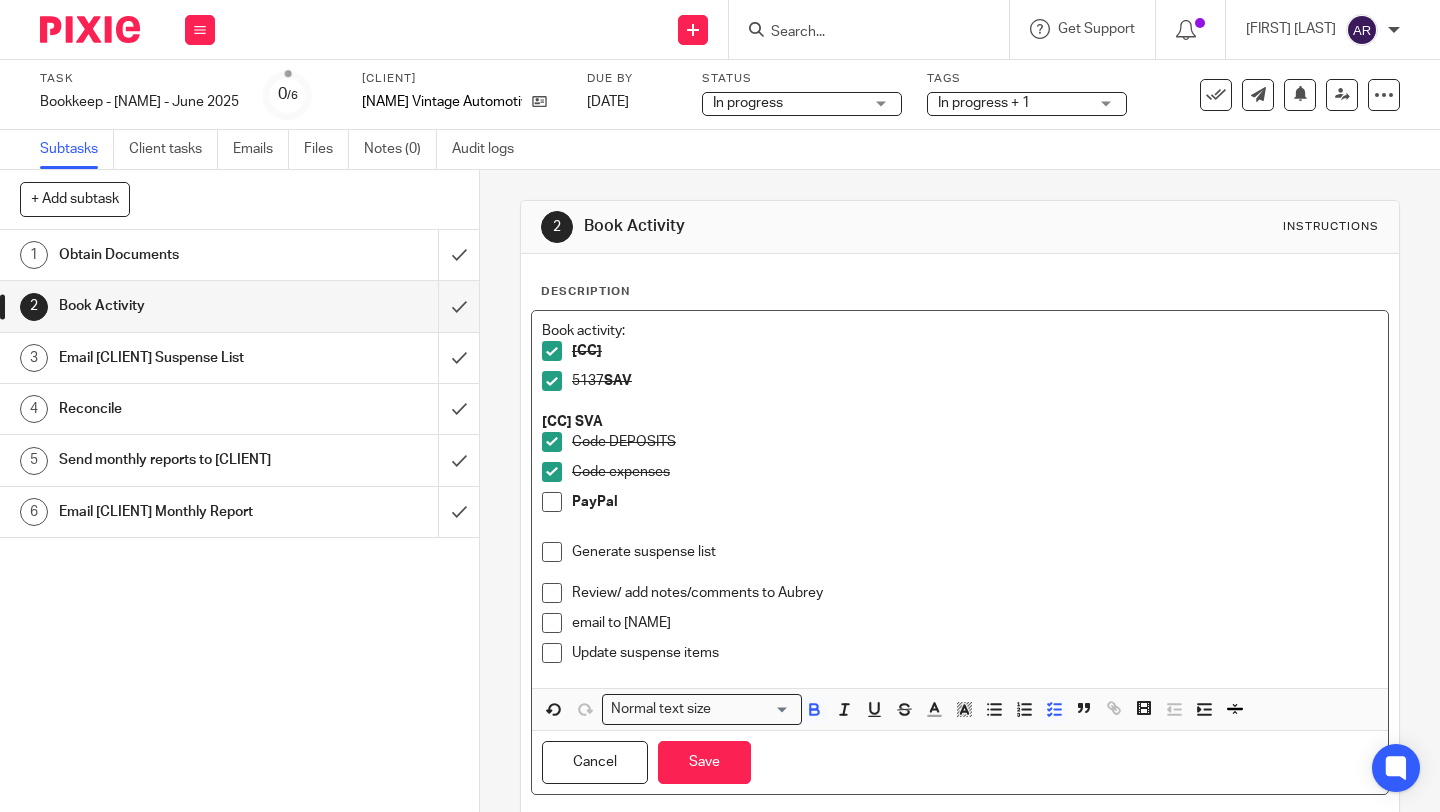 click on "[CC]" at bounding box center [975, 351] 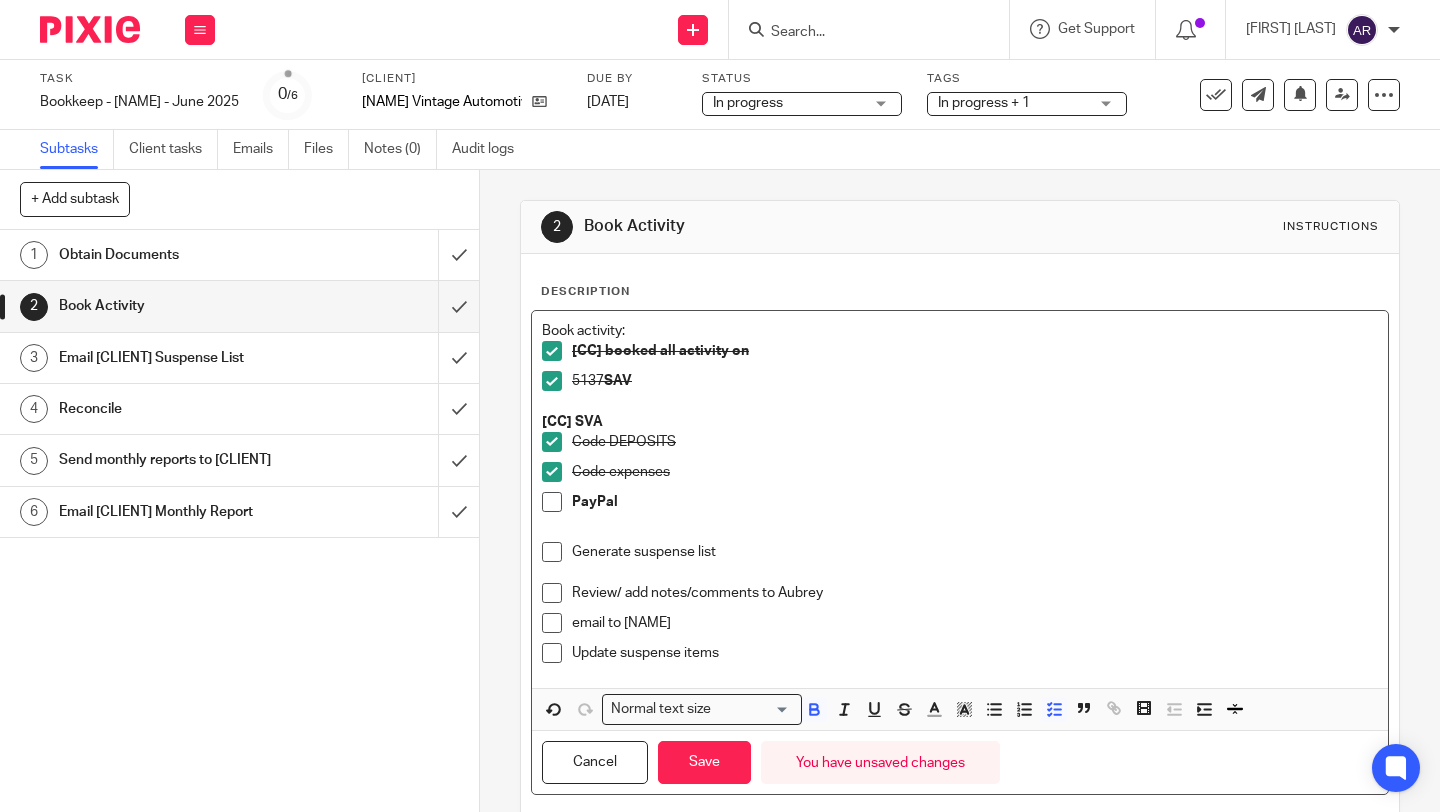 click on "[CC] booked all activity on" at bounding box center (660, 351) 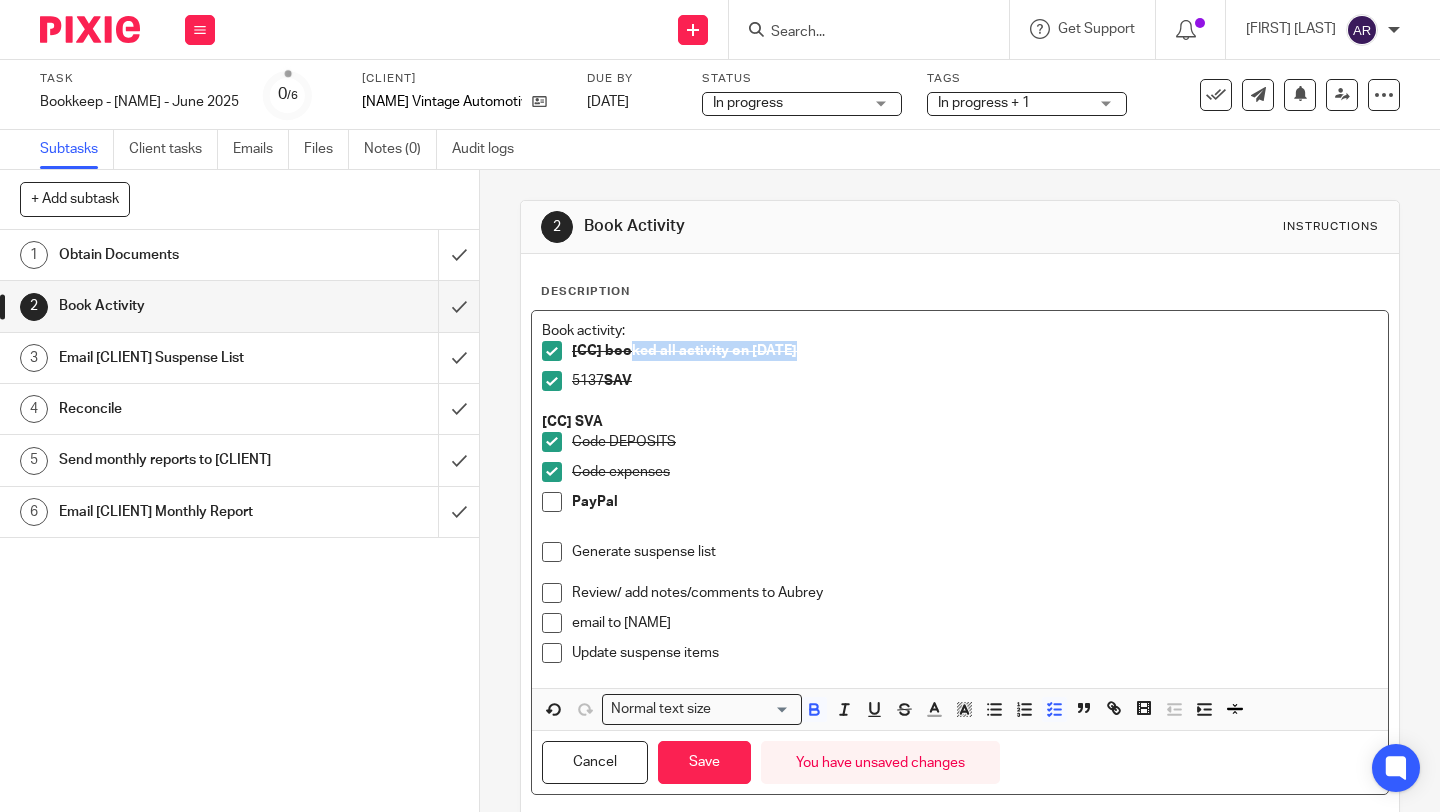 drag, startPoint x: 626, startPoint y: 355, endPoint x: 903, endPoint y: 356, distance: 277.0018 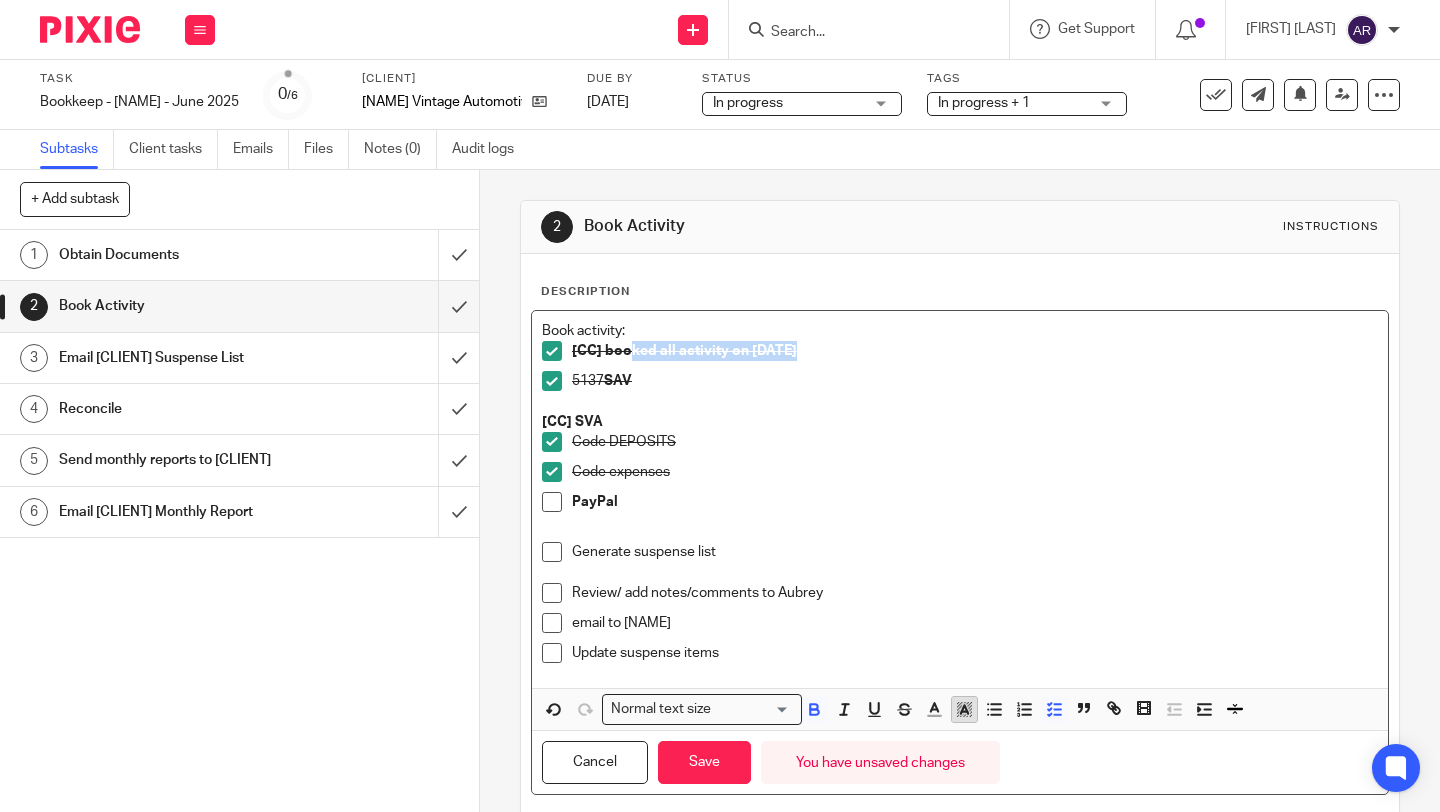 click at bounding box center [971, 712] 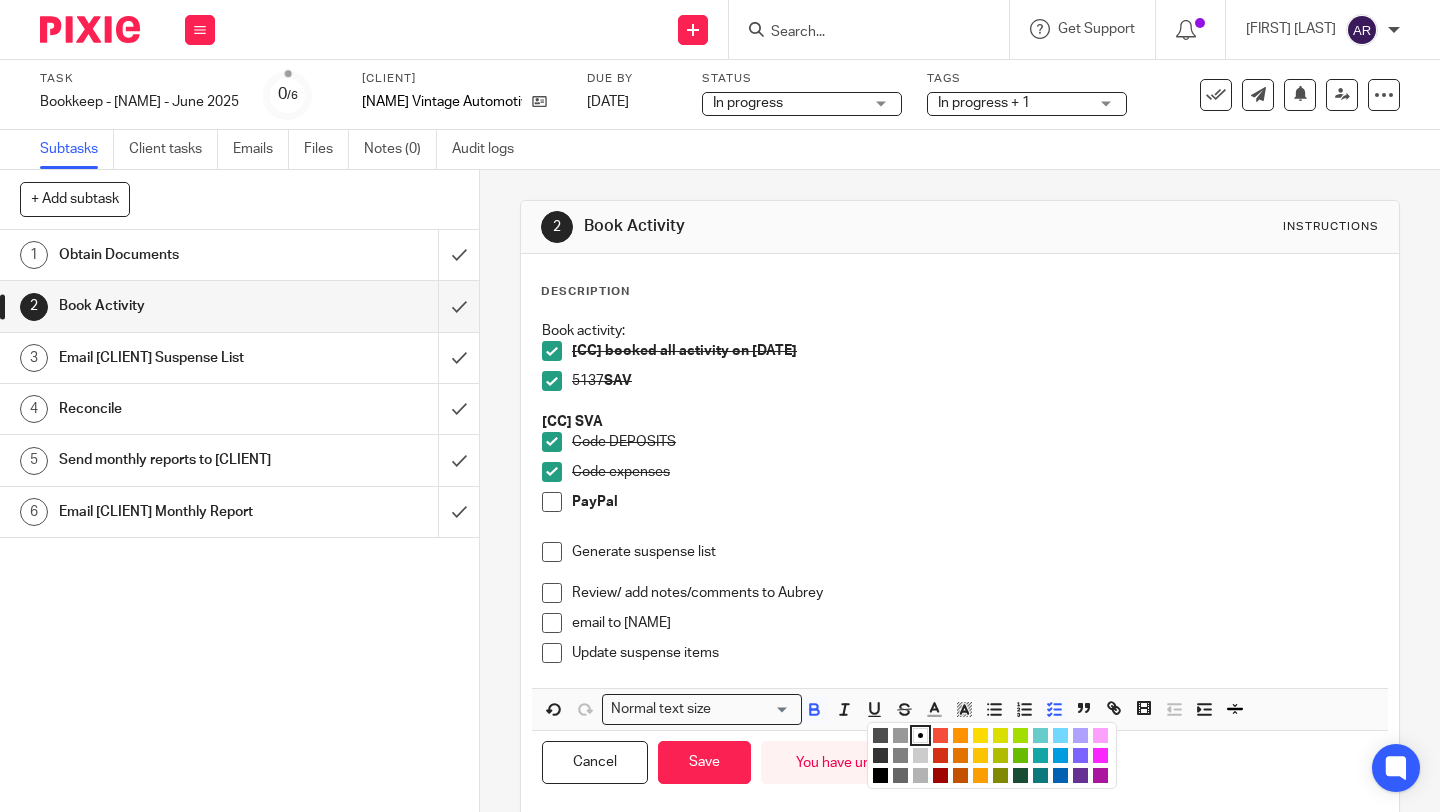click at bounding box center (1020, 735) 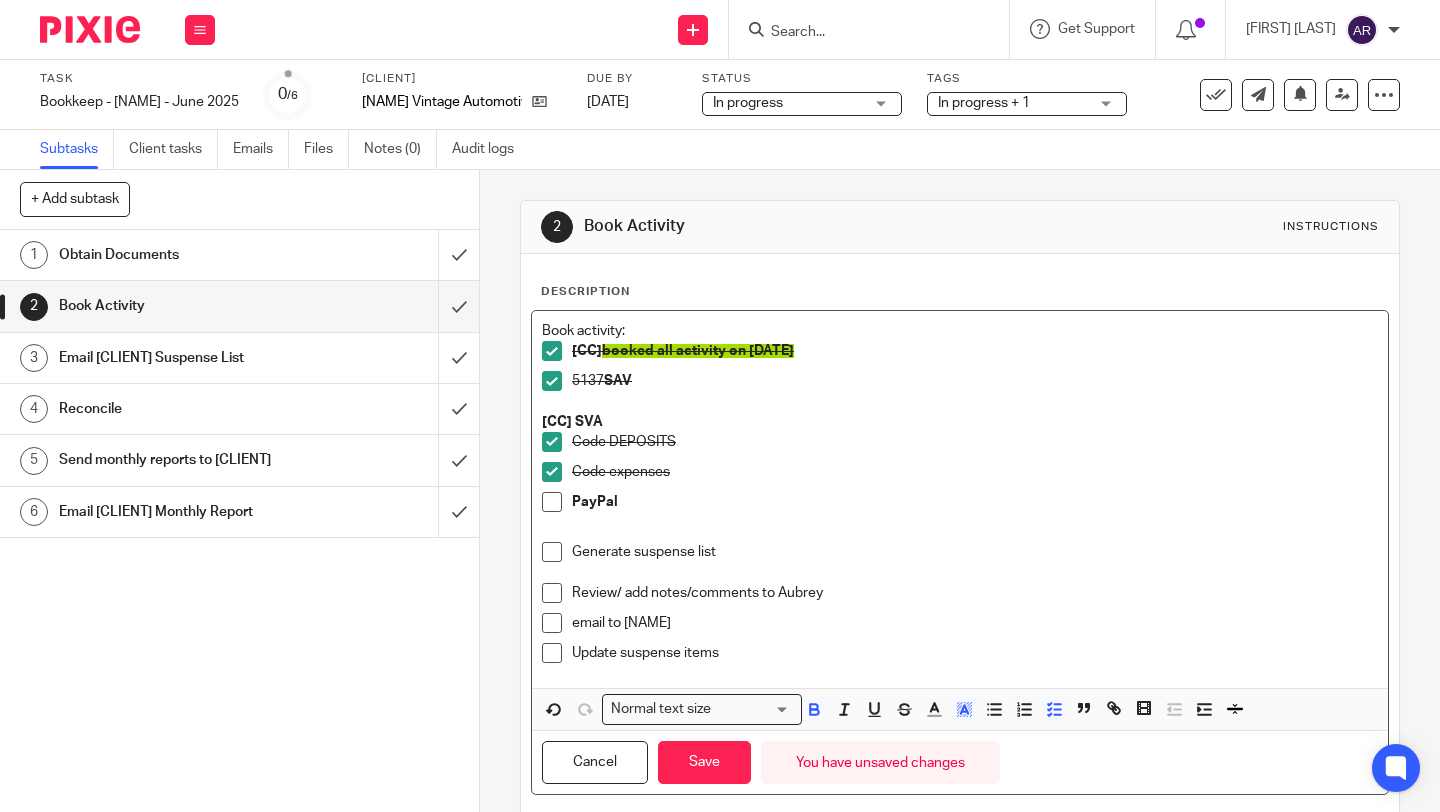 click on "[CC] SAV" at bounding box center [975, 351] 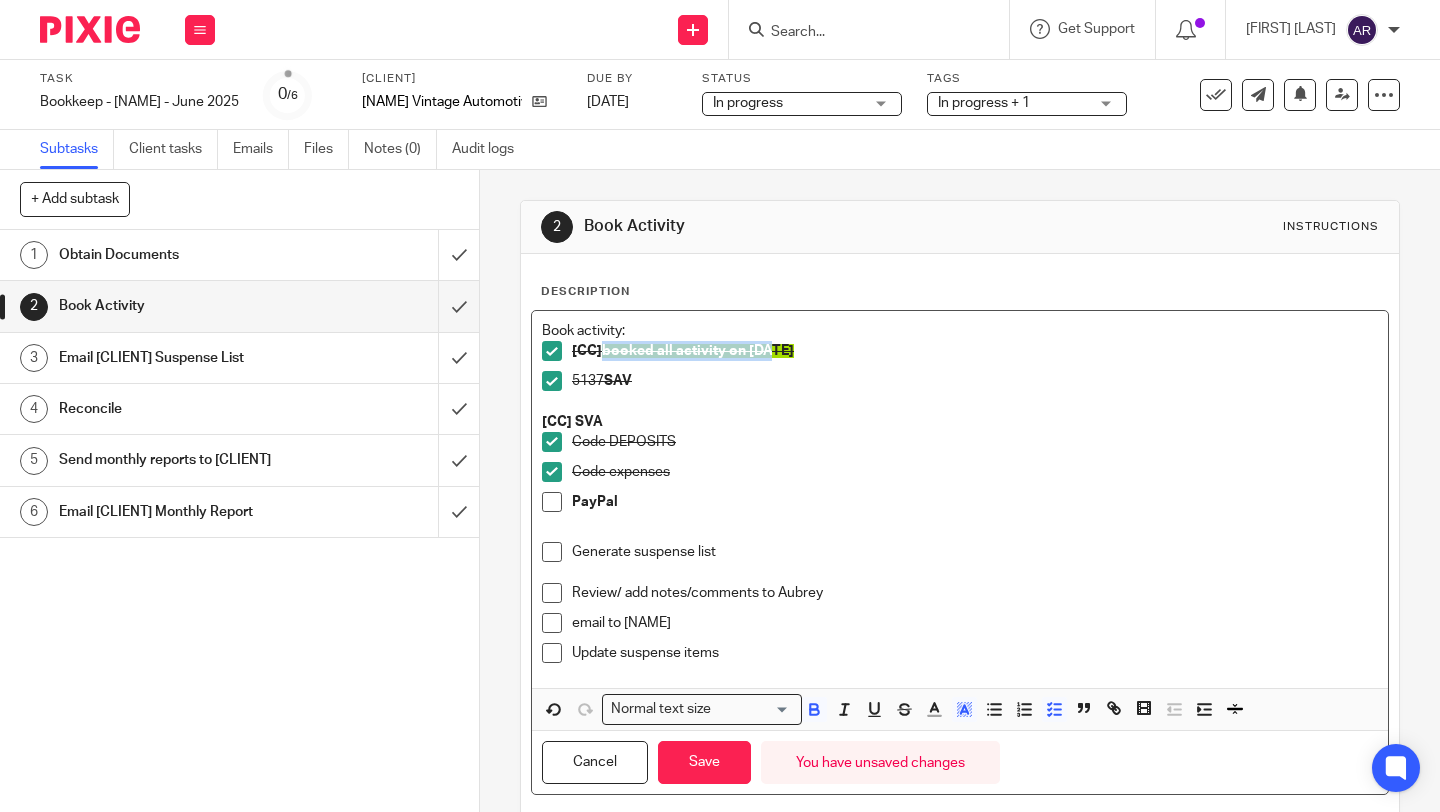drag, startPoint x: 813, startPoint y: 354, endPoint x: 627, endPoint y: 347, distance: 186.13167 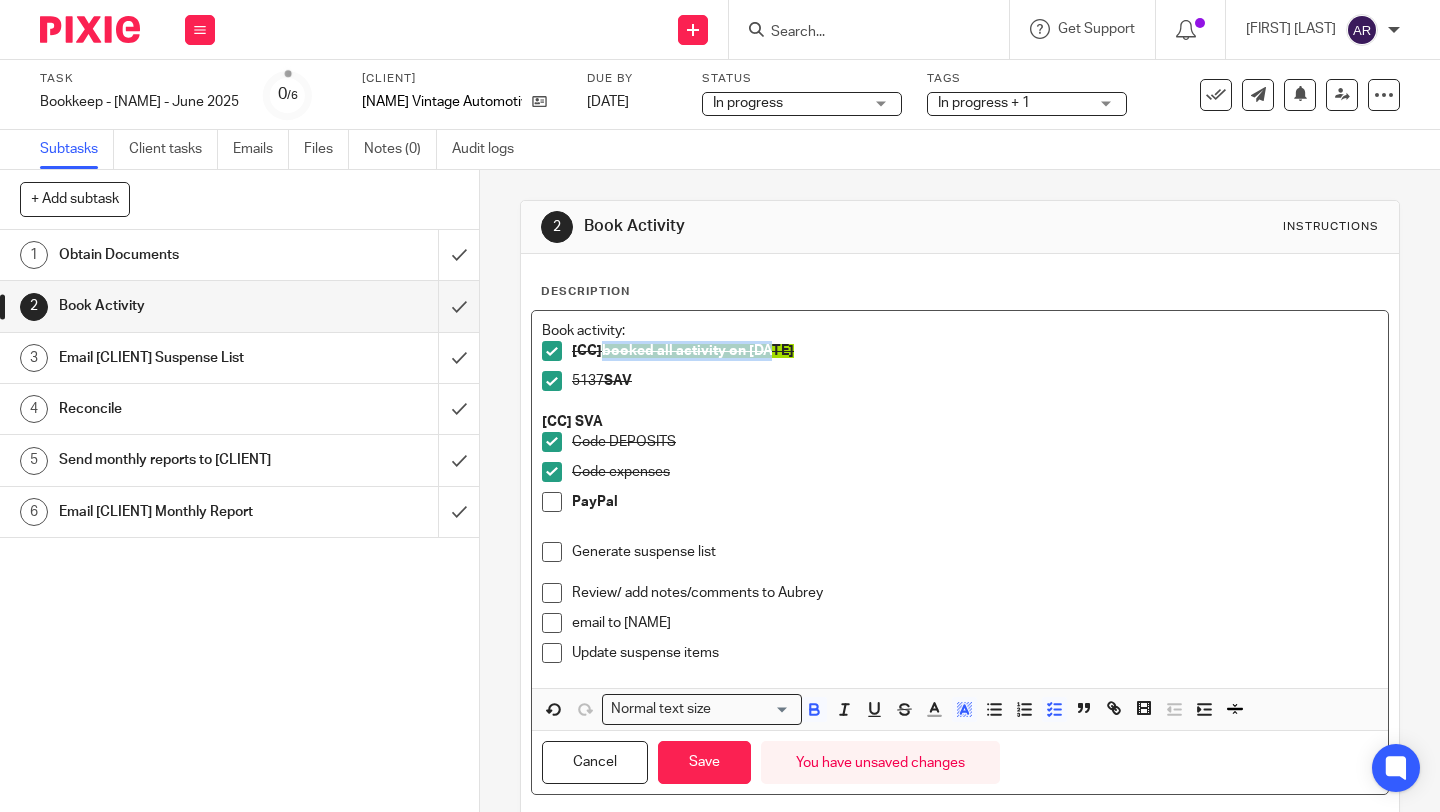 click on "[CC]  booked all activity on [DATE]" at bounding box center (975, 351) 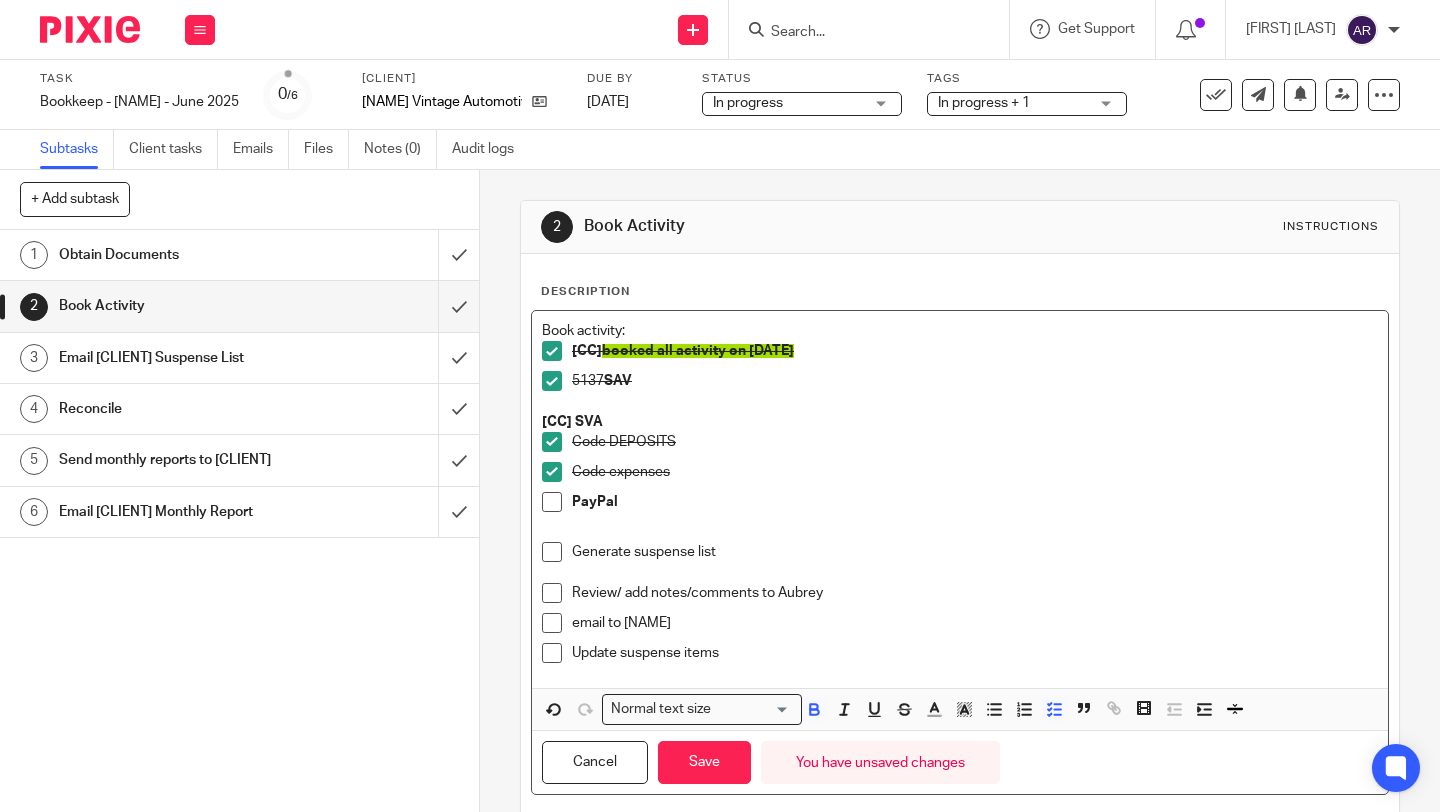 click on "[CC] SAV" at bounding box center (975, 351) 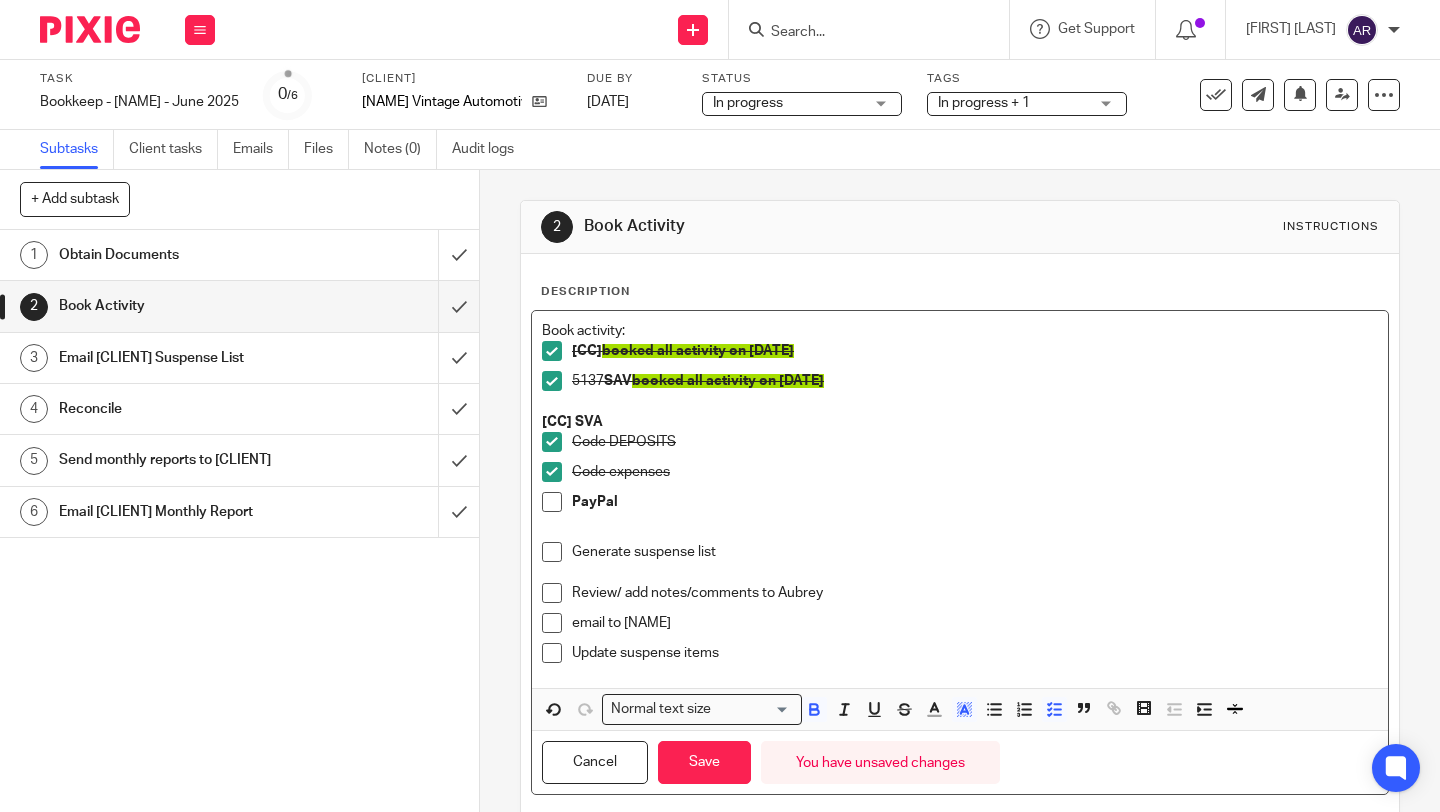click on "[CC] SVA" at bounding box center [960, 422] 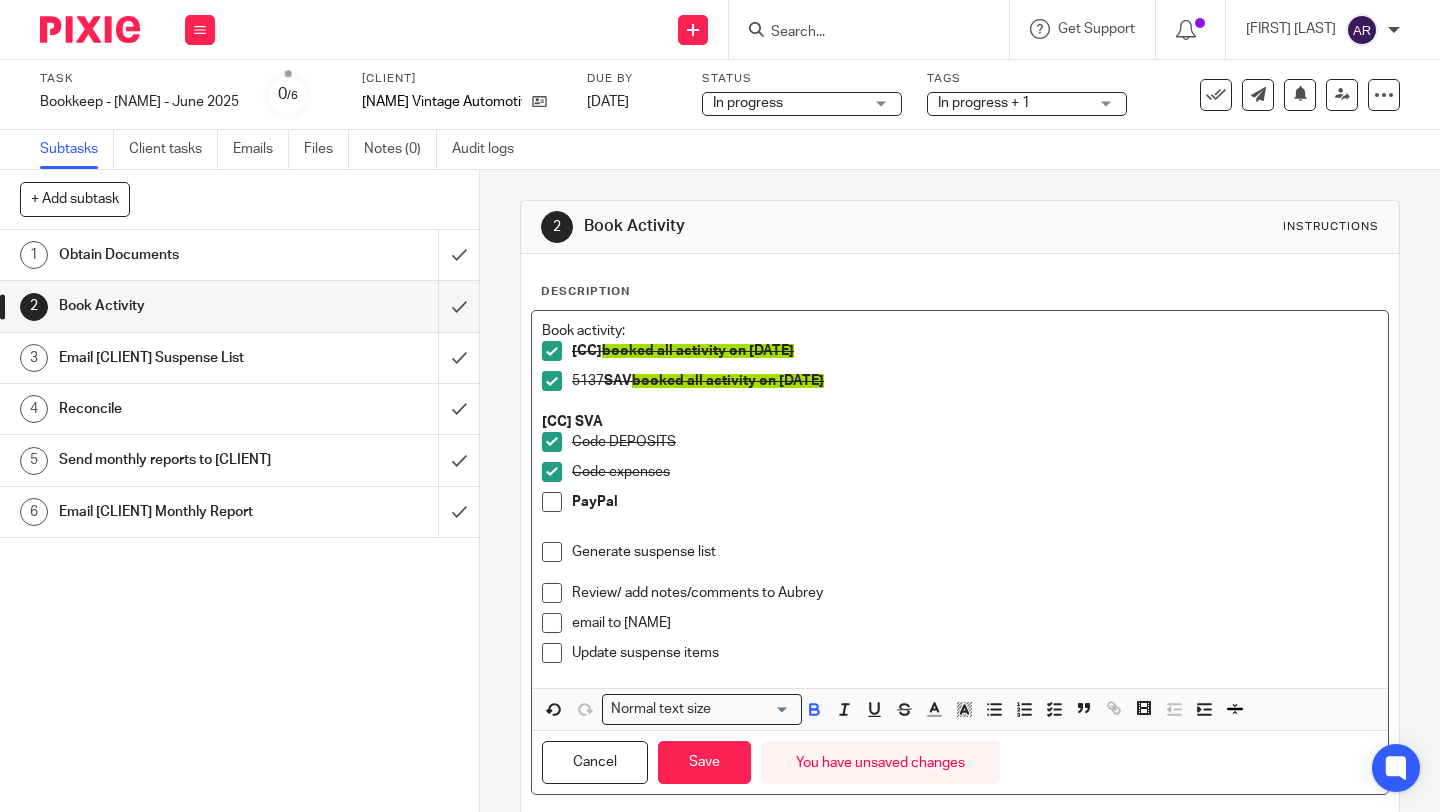 click on "Code DEPOSITS" at bounding box center [975, 351] 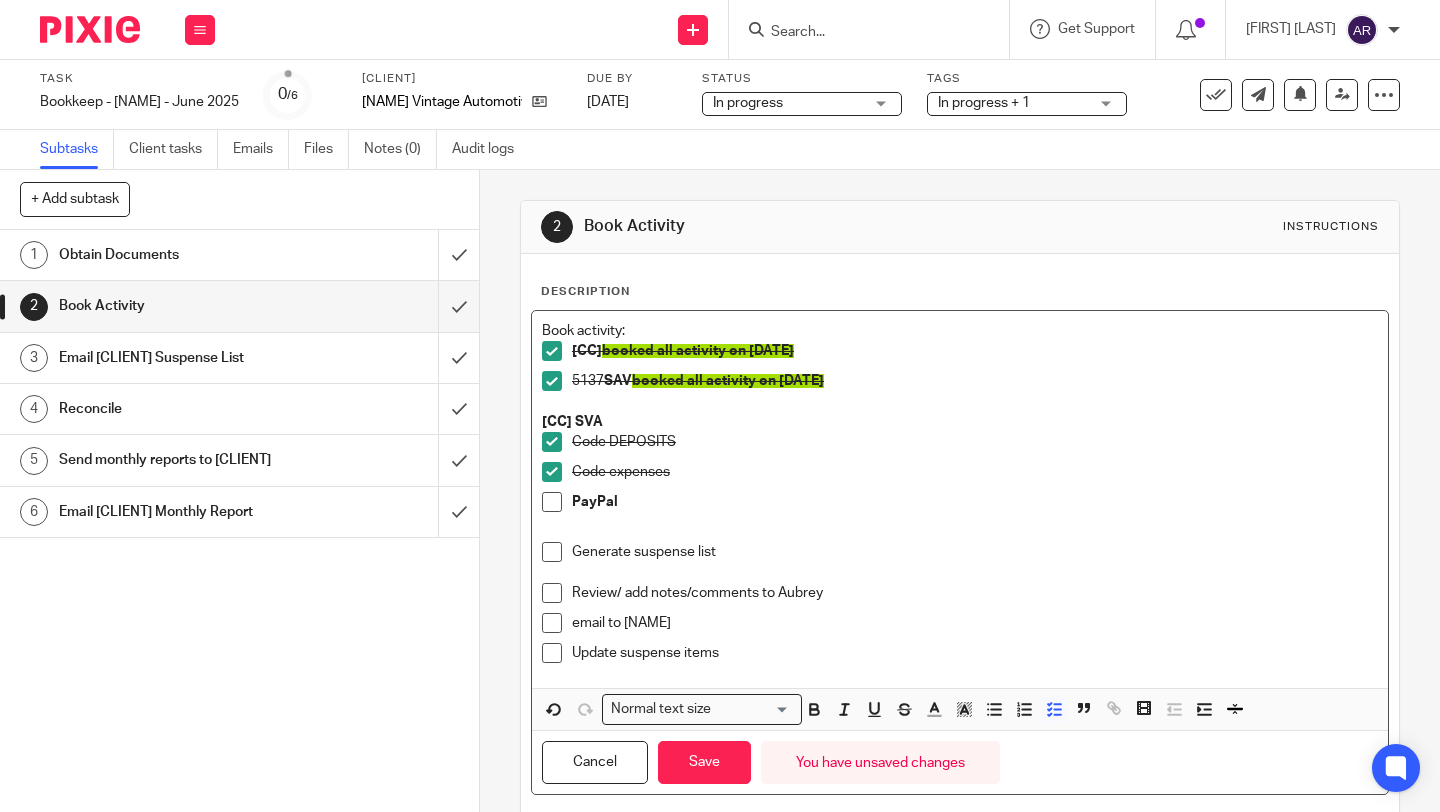 click on "Code expenses" at bounding box center [975, 351] 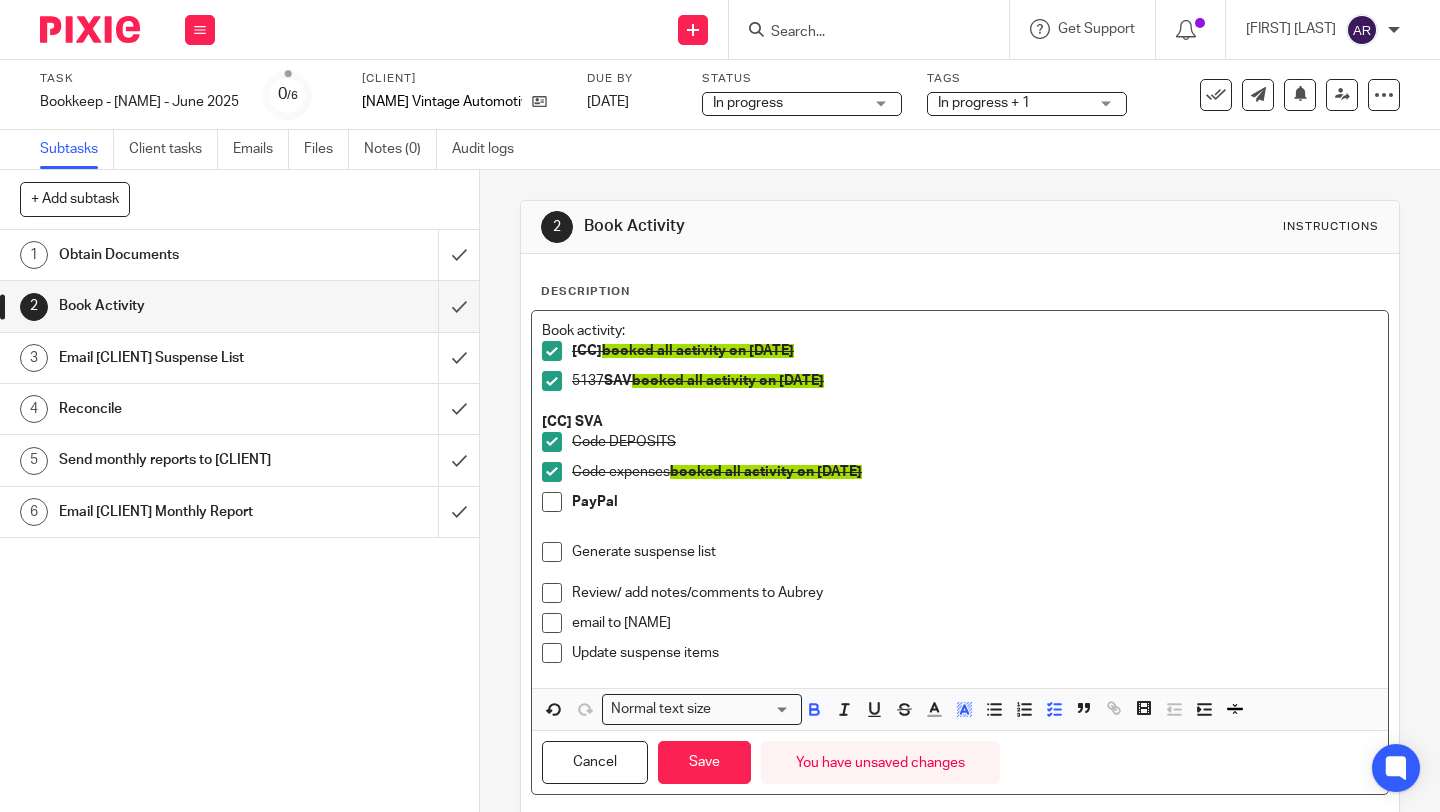 click on "Code DEPOSITS" at bounding box center (975, 351) 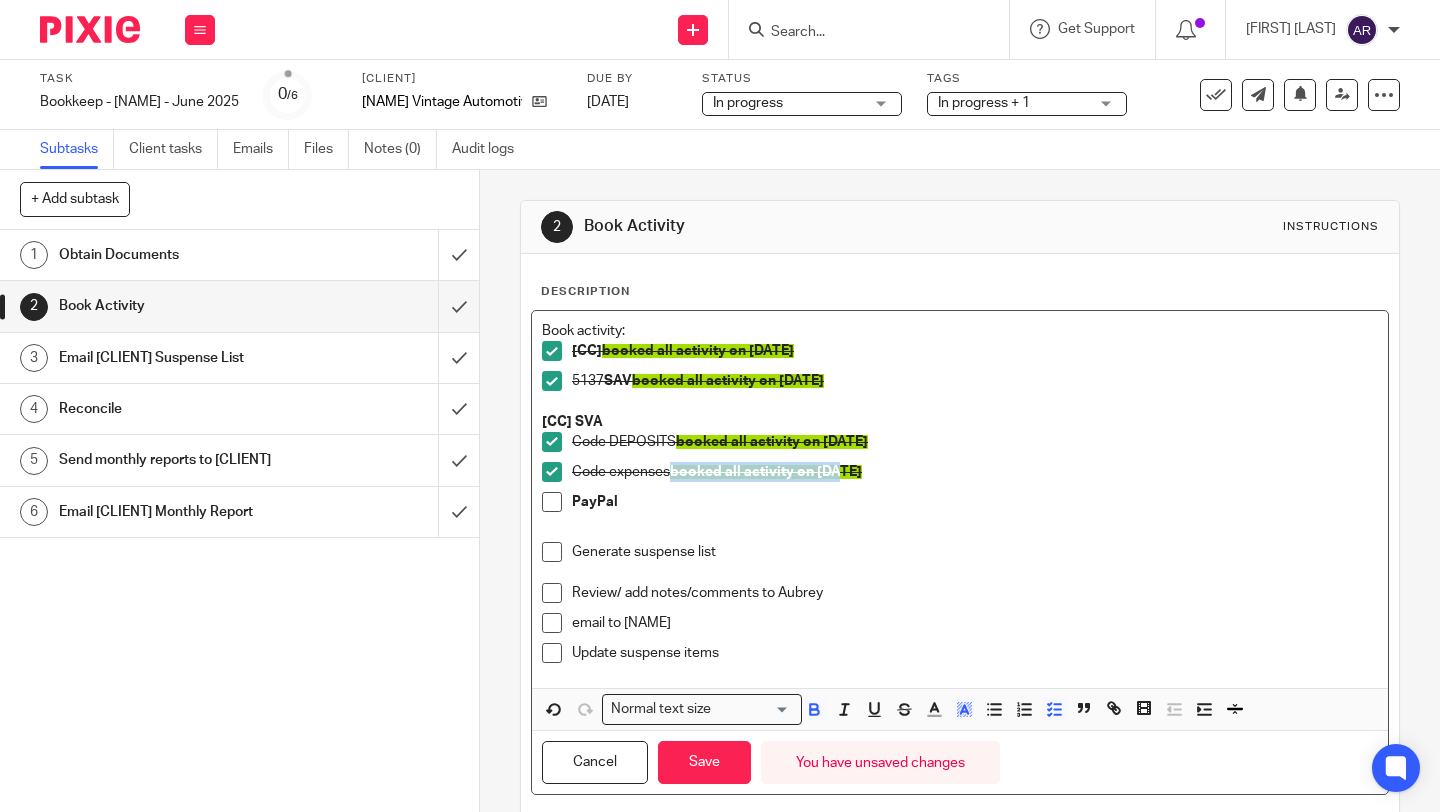 drag, startPoint x: 850, startPoint y: 481, endPoint x: 670, endPoint y: 473, distance: 180.17769 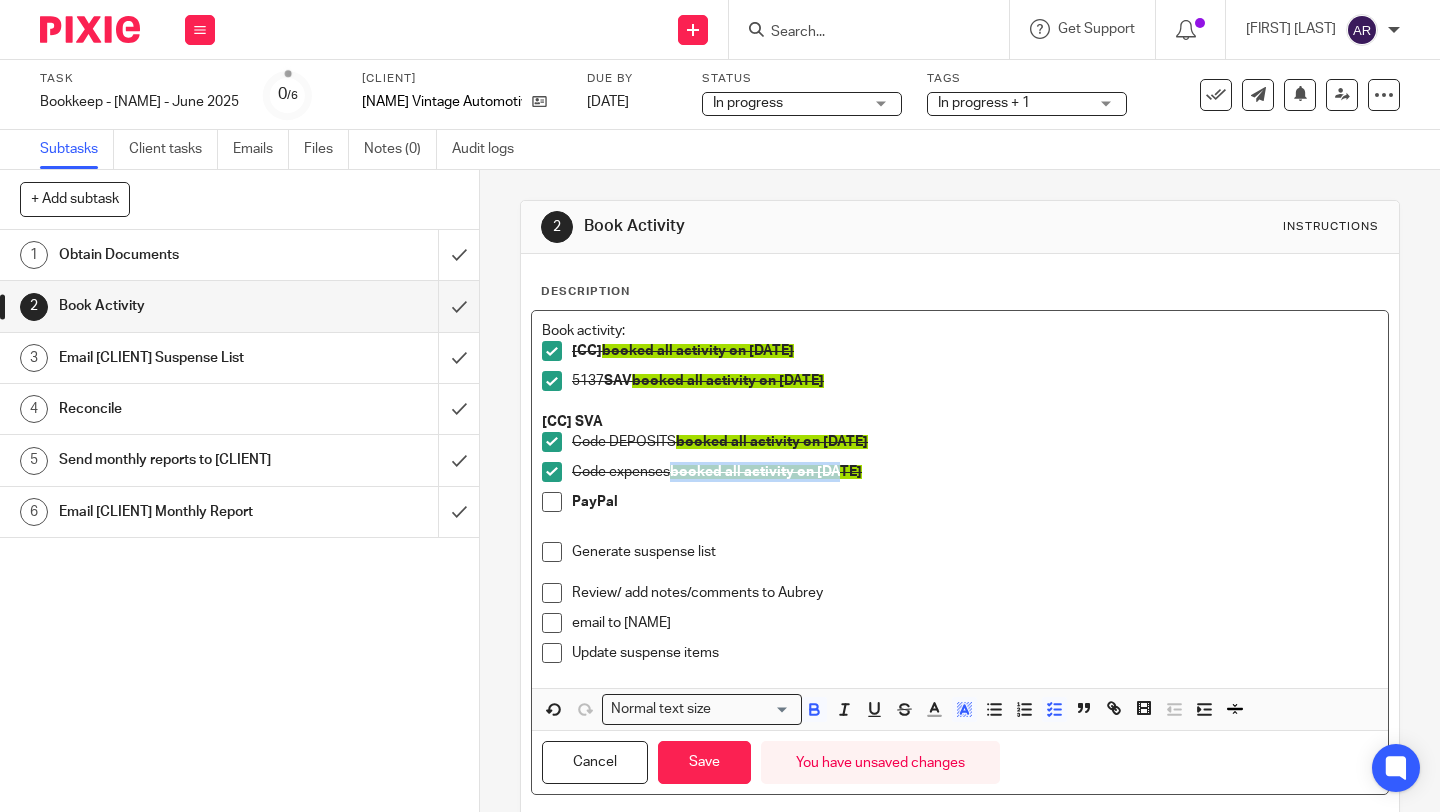 click on "Code expenses  booked all activity on [DATE]" at bounding box center (975, 351) 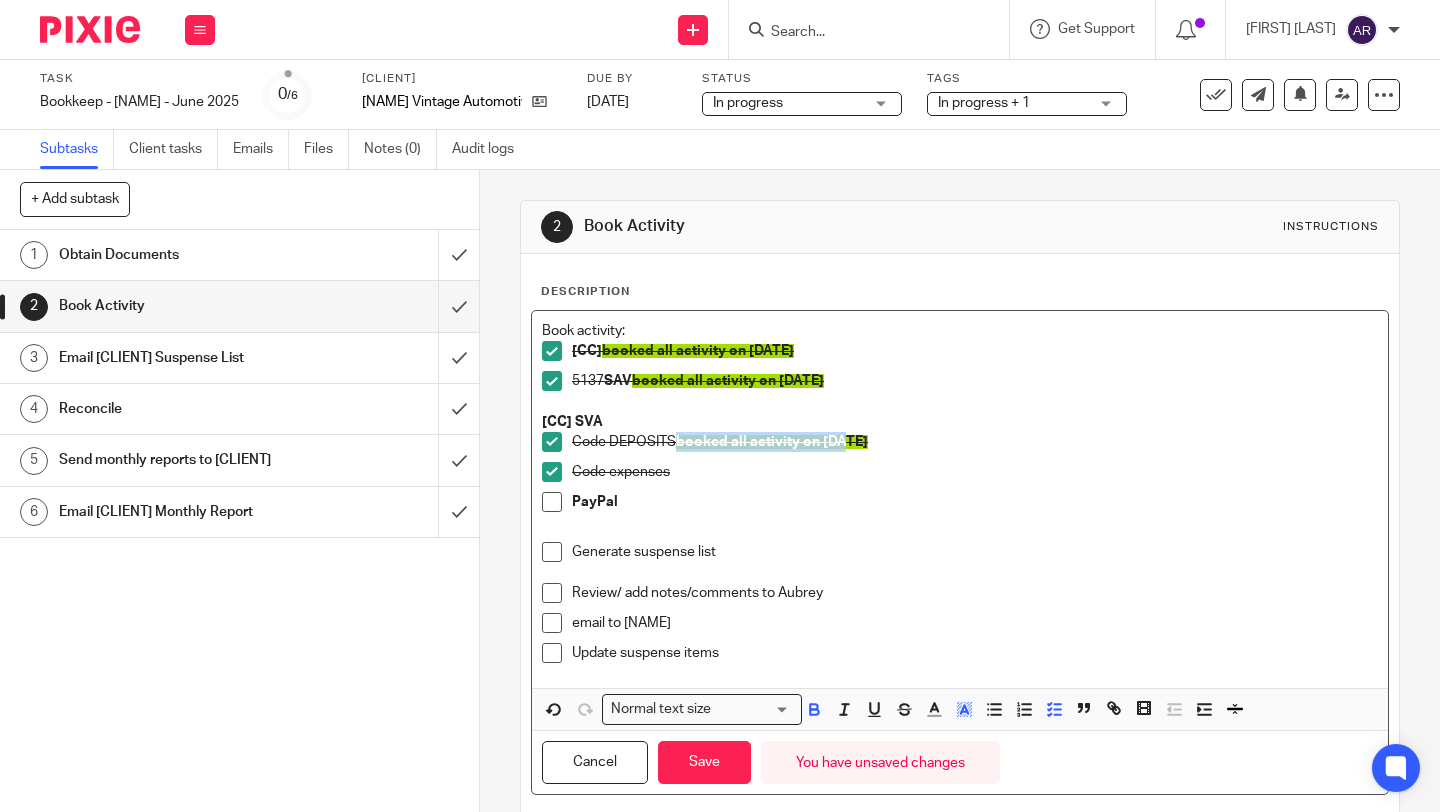 drag, startPoint x: 856, startPoint y: 445, endPoint x: 673, endPoint y: 439, distance: 183.09833 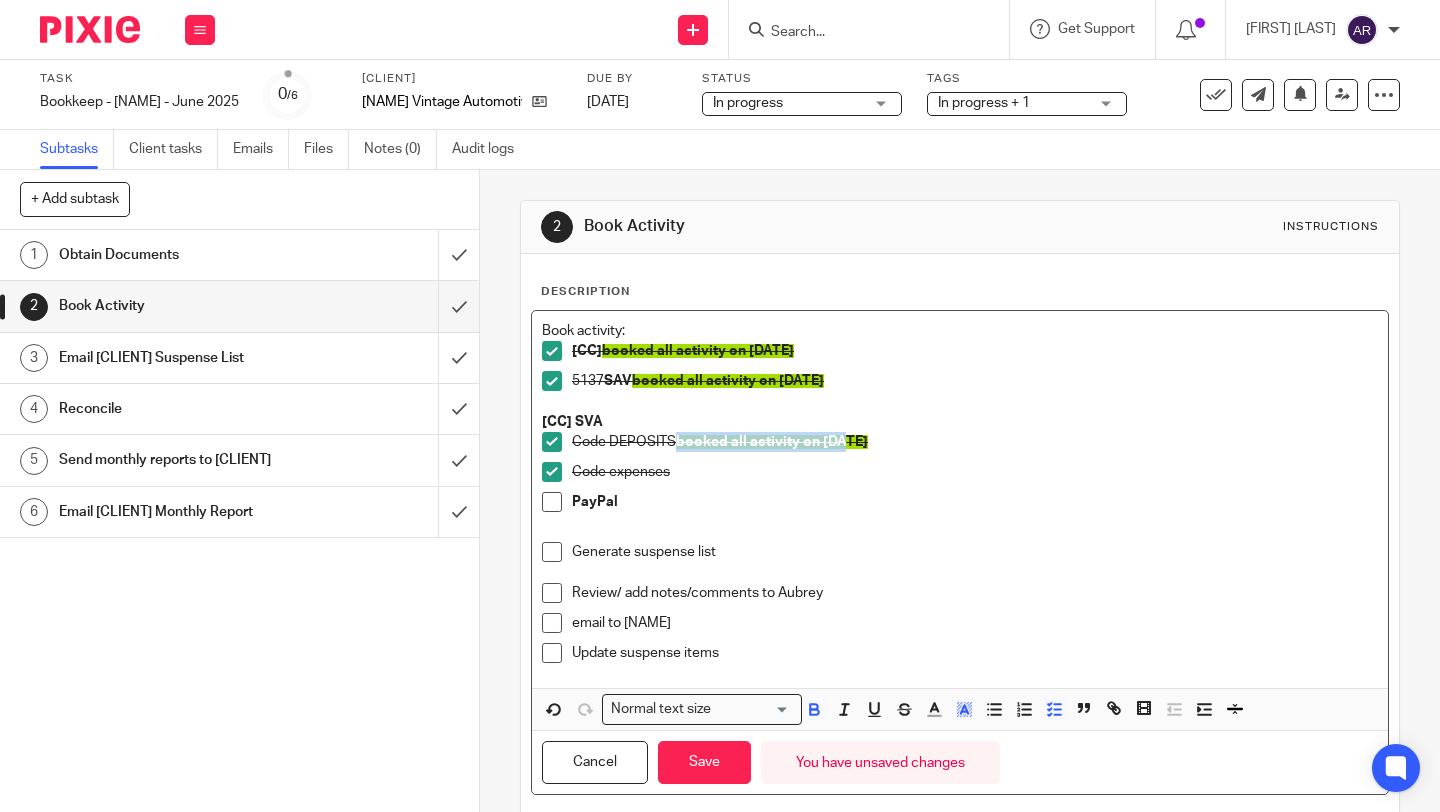 click on "Code DEPOSITS  booked all activity on [DATE]" at bounding box center (975, 351) 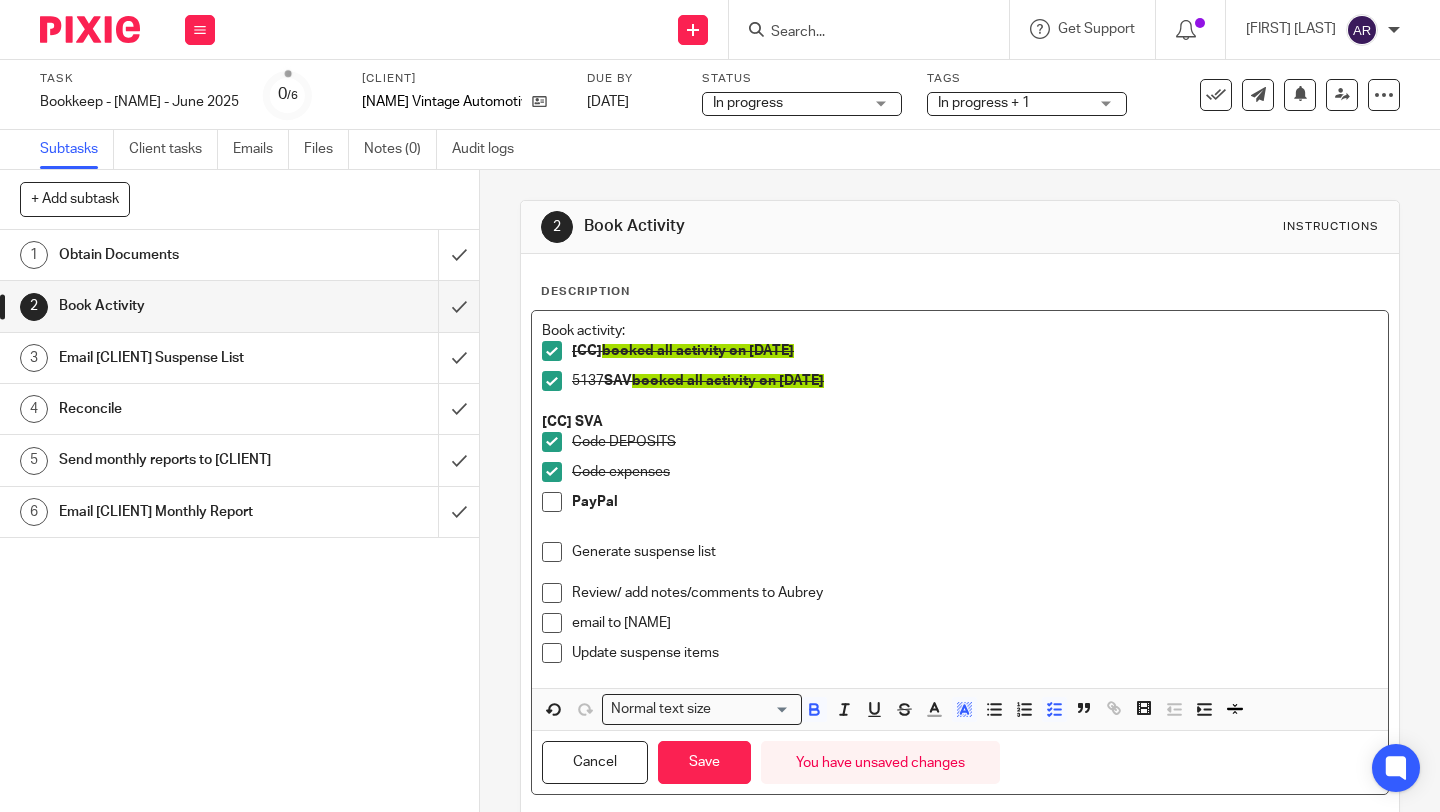 click on "[CC] SVA" at bounding box center (960, 422) 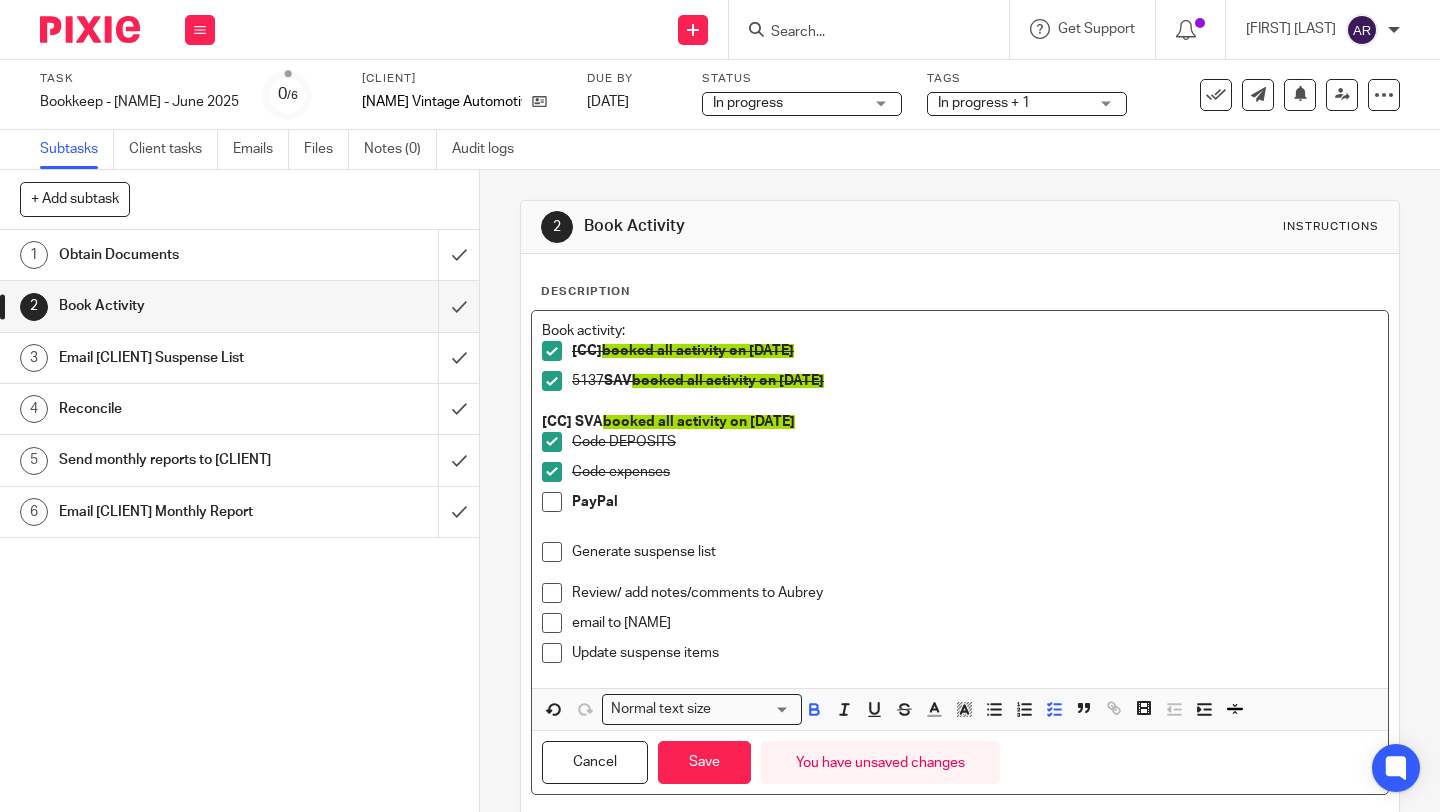 click on "PayPal" at bounding box center (975, 351) 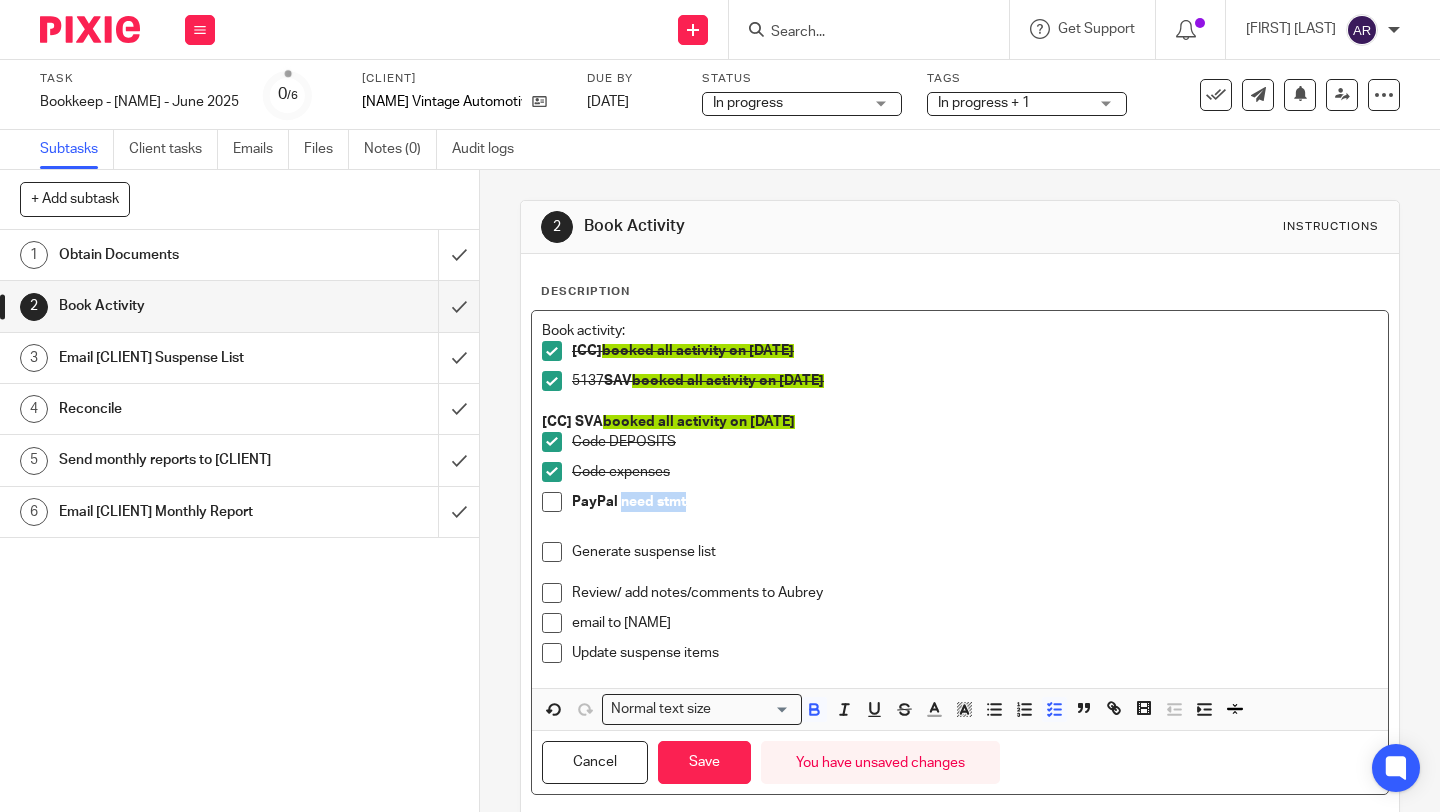 drag, startPoint x: 701, startPoint y: 500, endPoint x: 668, endPoint y: 525, distance: 41.400482 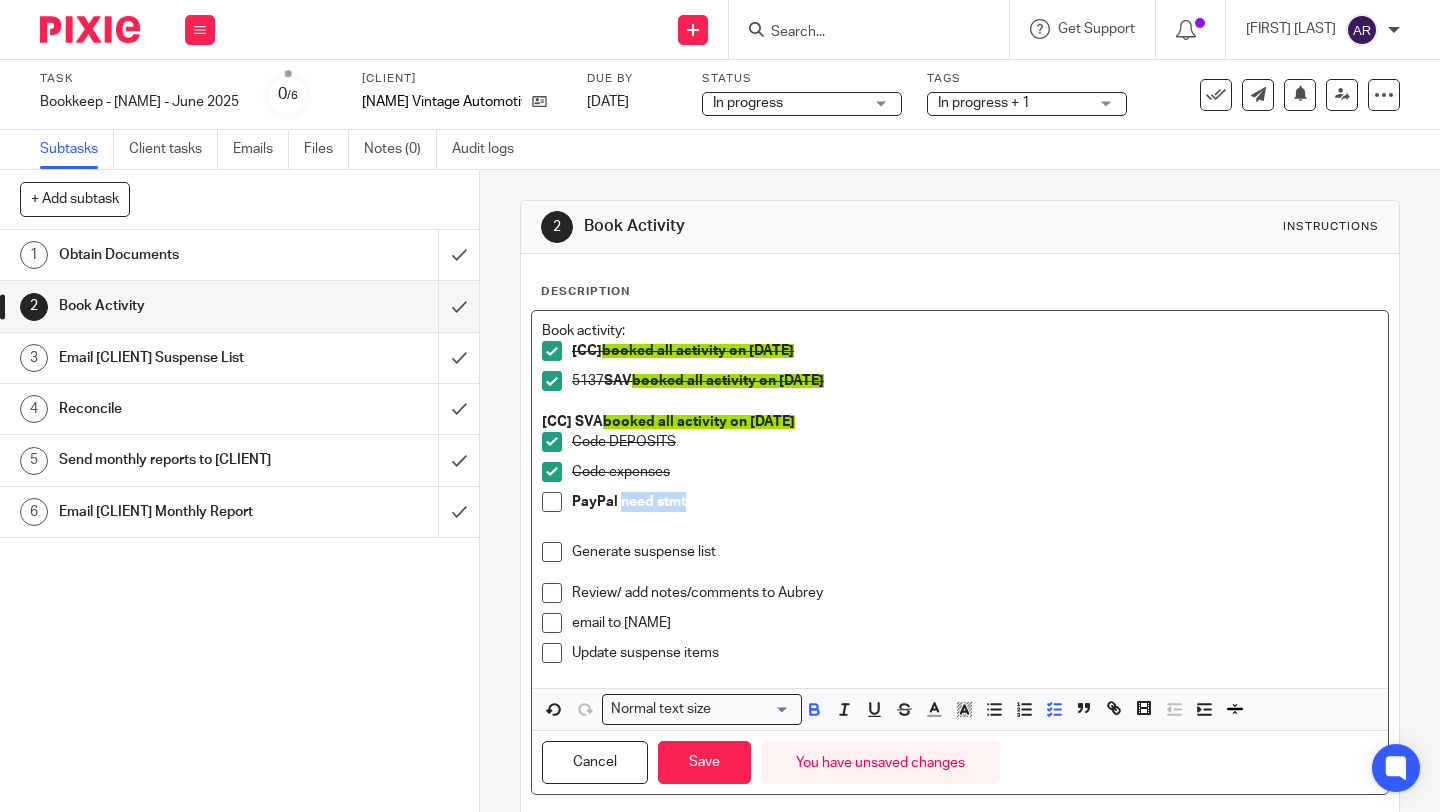click on "PayPal need stmt" at bounding box center [975, 351] 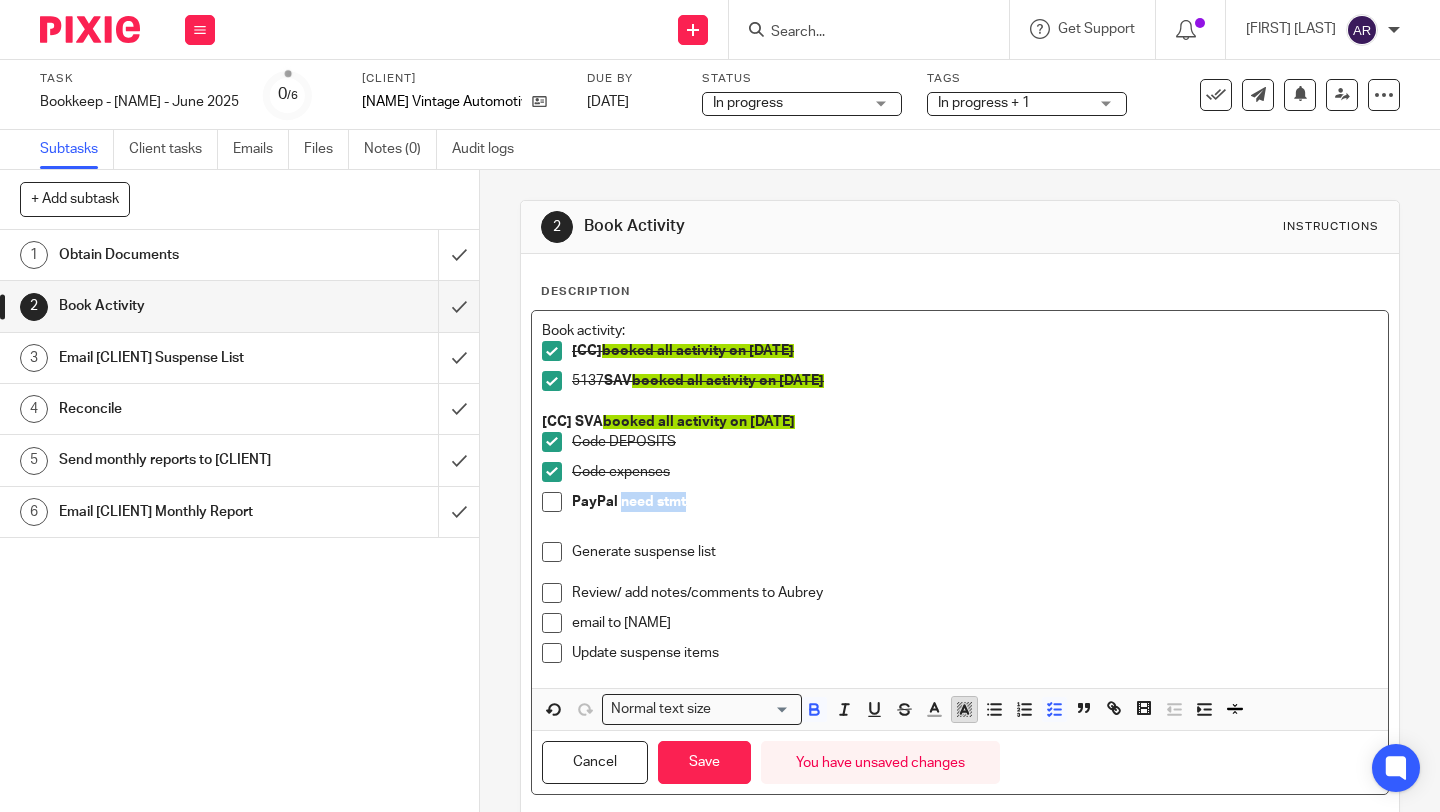 click at bounding box center (554, 709) 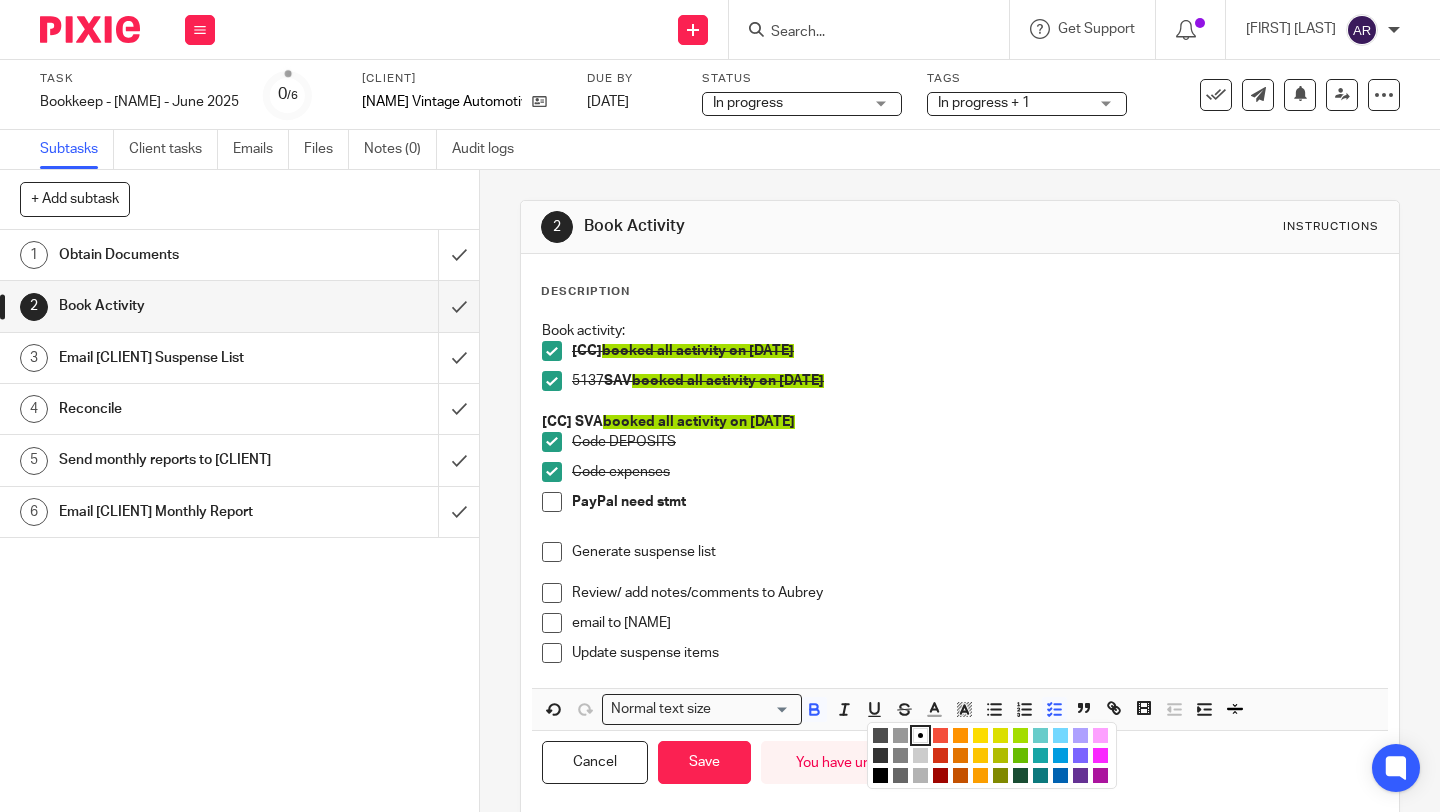 click at bounding box center [980, 735] 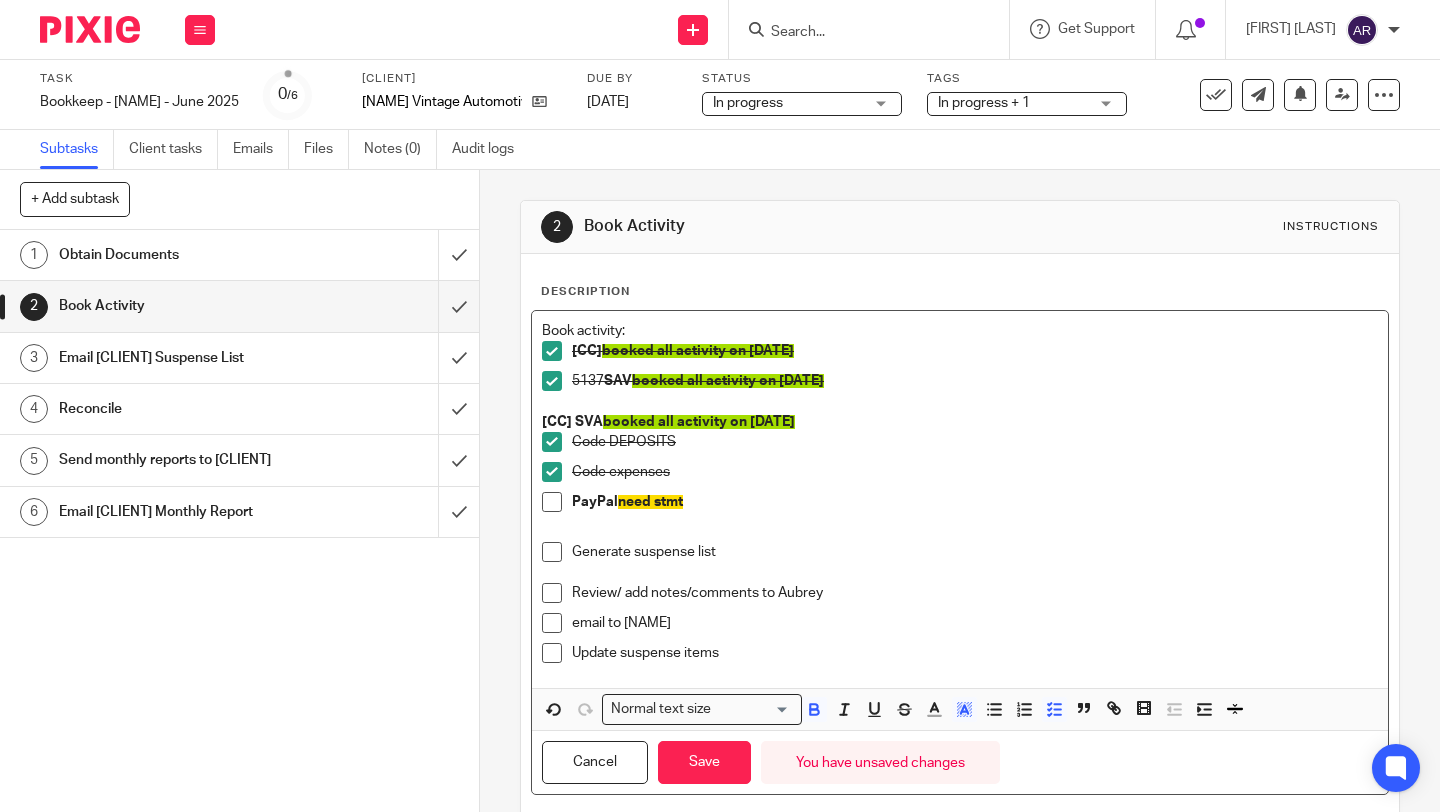 click on "PayPal  need stmt" at bounding box center (975, 351) 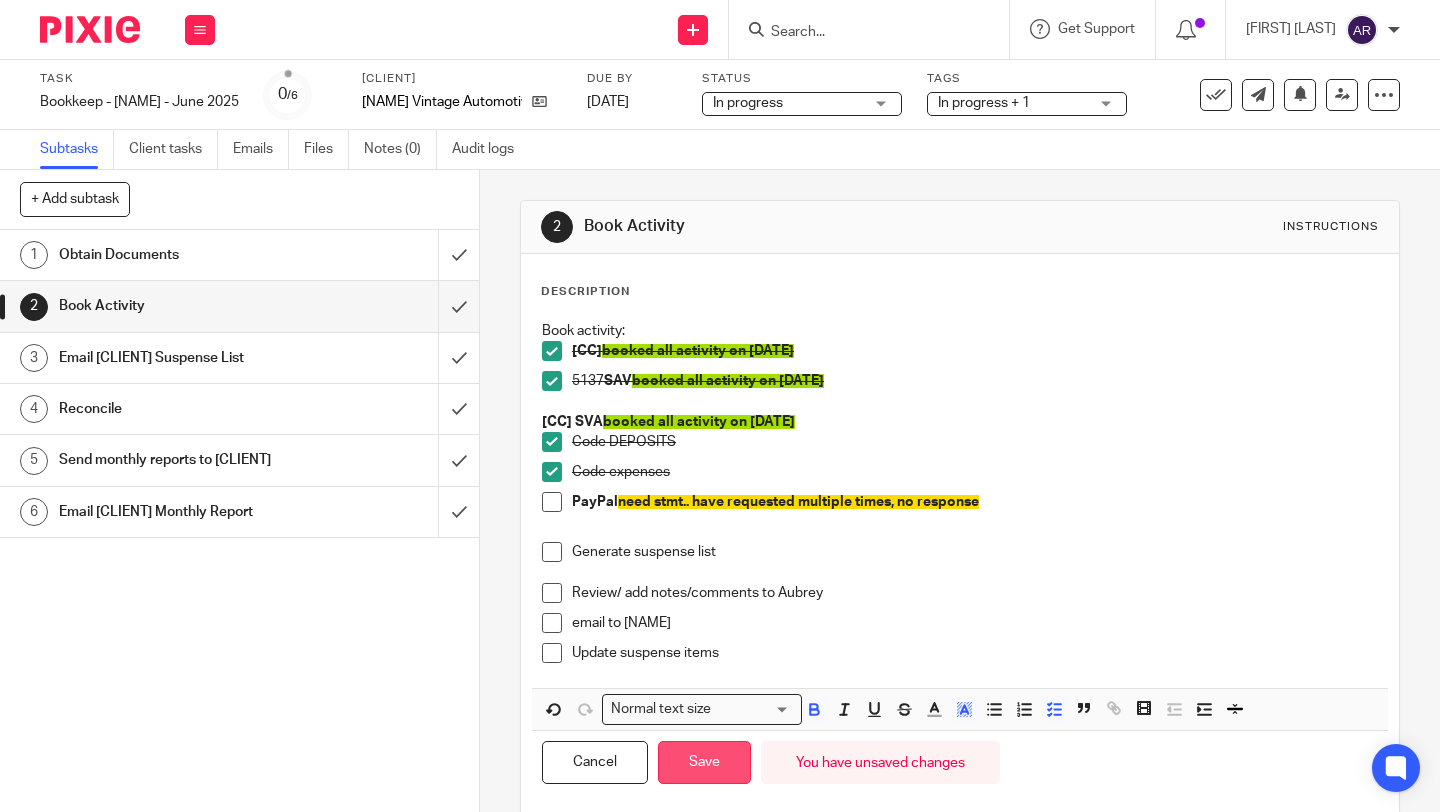 click on "Save" at bounding box center (704, 762) 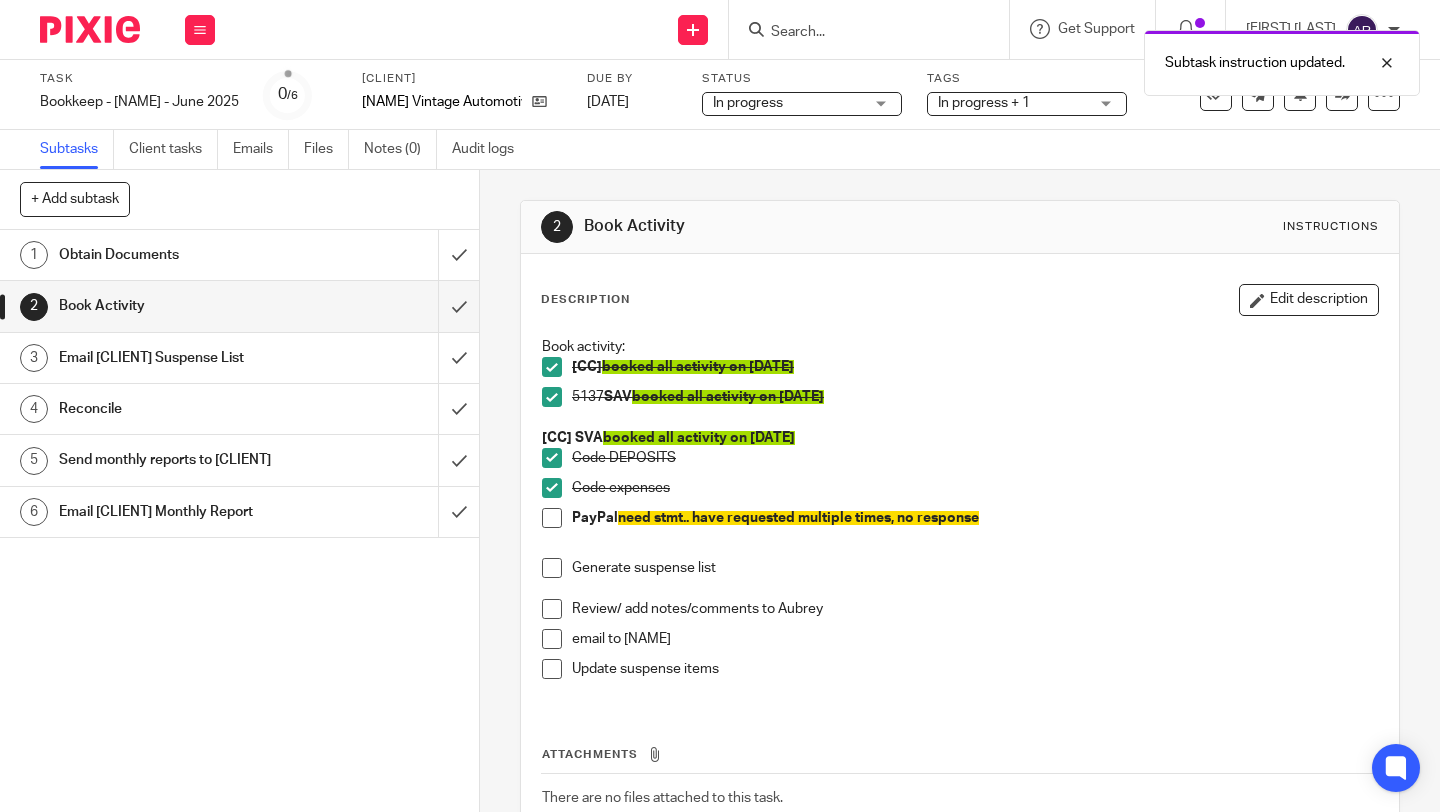 click on "Reconcile" at bounding box center (179, 409) 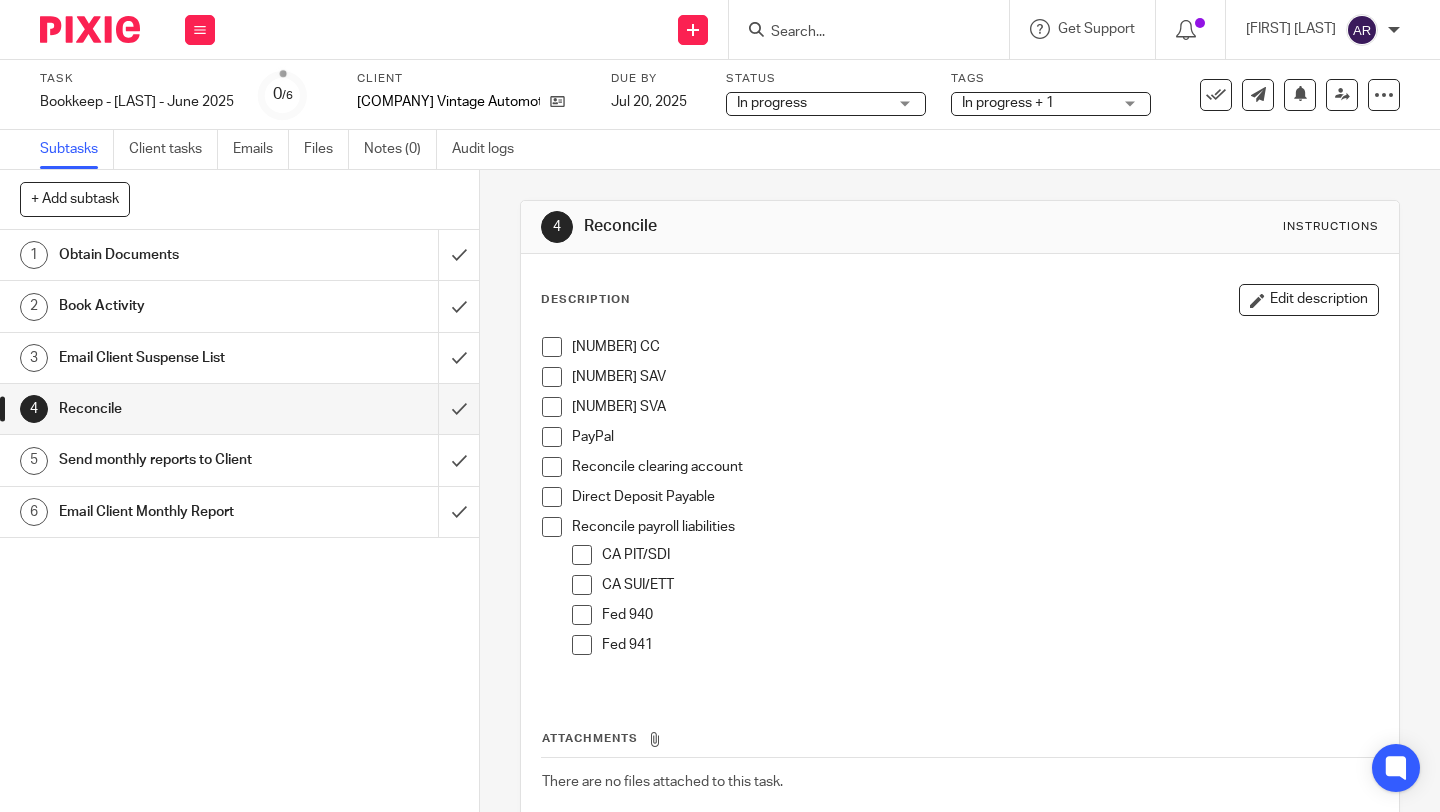 scroll, scrollTop: 0, scrollLeft: 0, axis: both 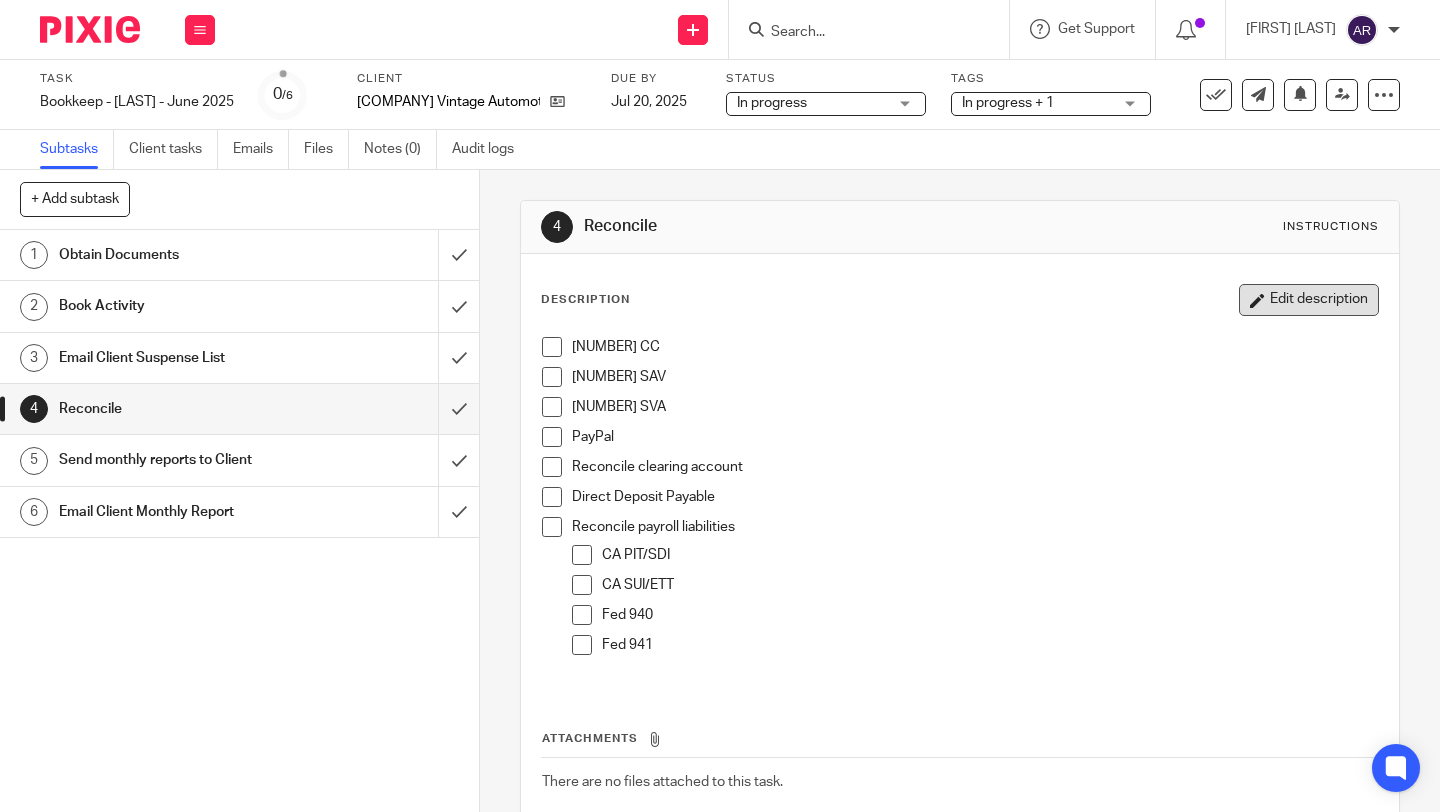 click on "Edit description" at bounding box center (1309, 300) 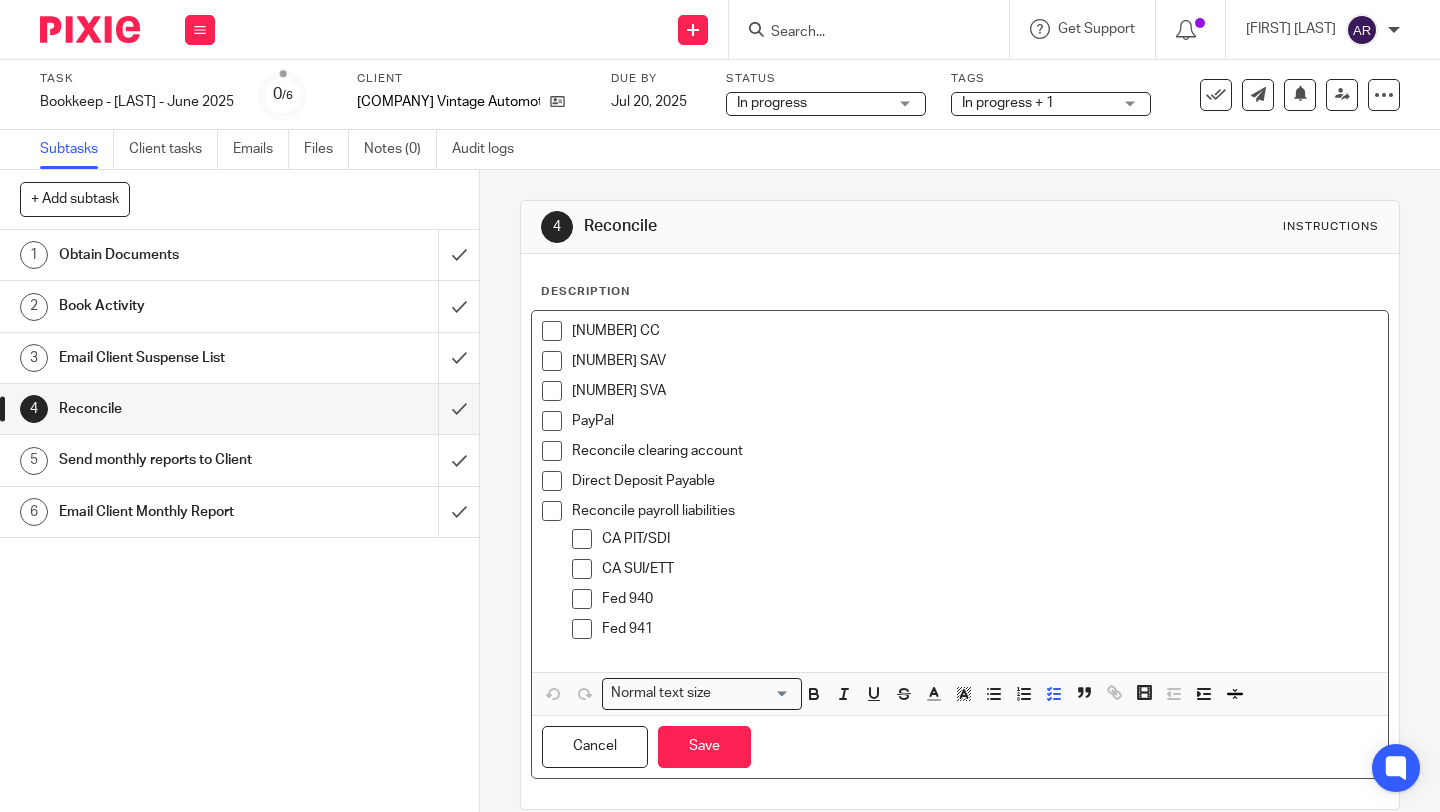 click on "[CC]" at bounding box center [975, 331] 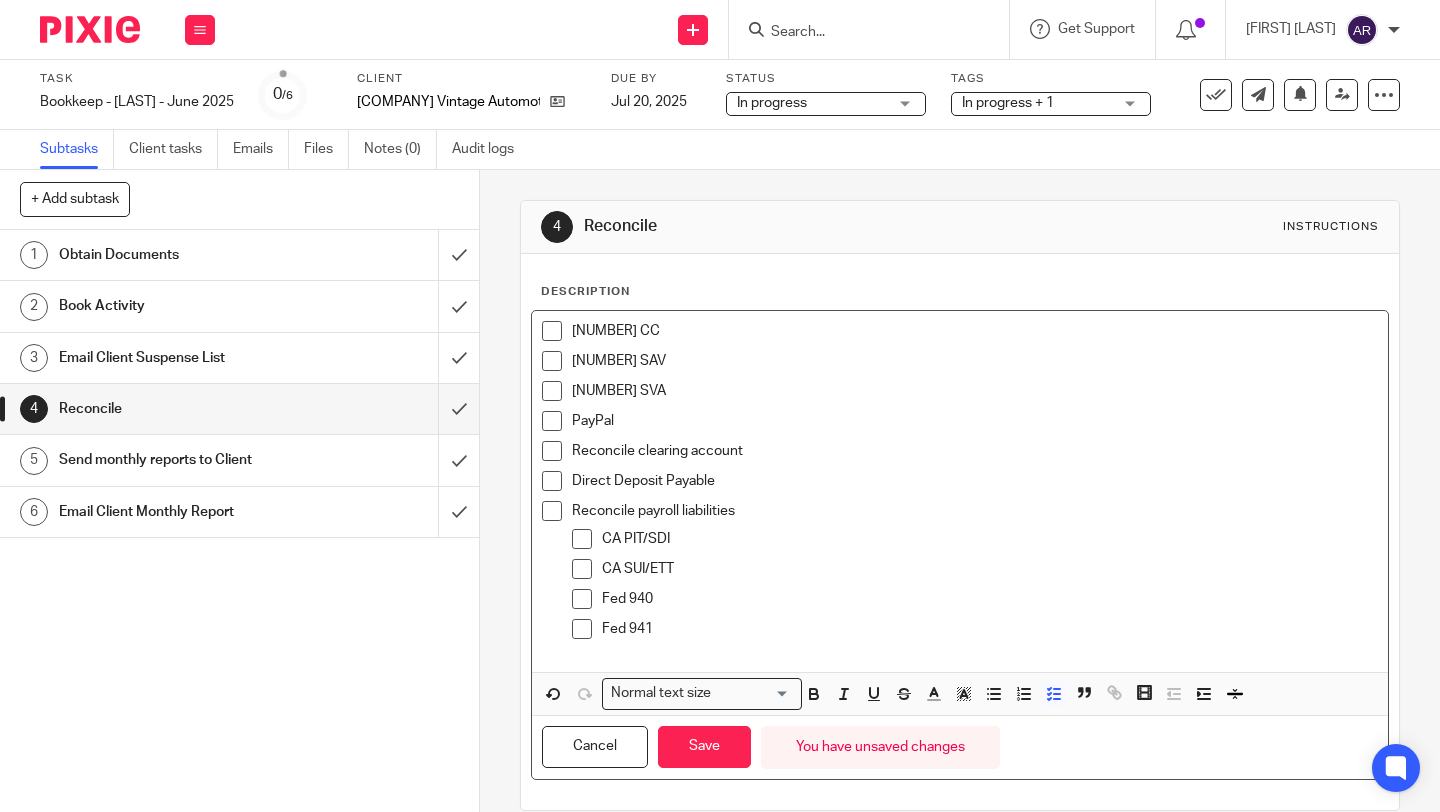 click on "[CC]" at bounding box center (975, 331) 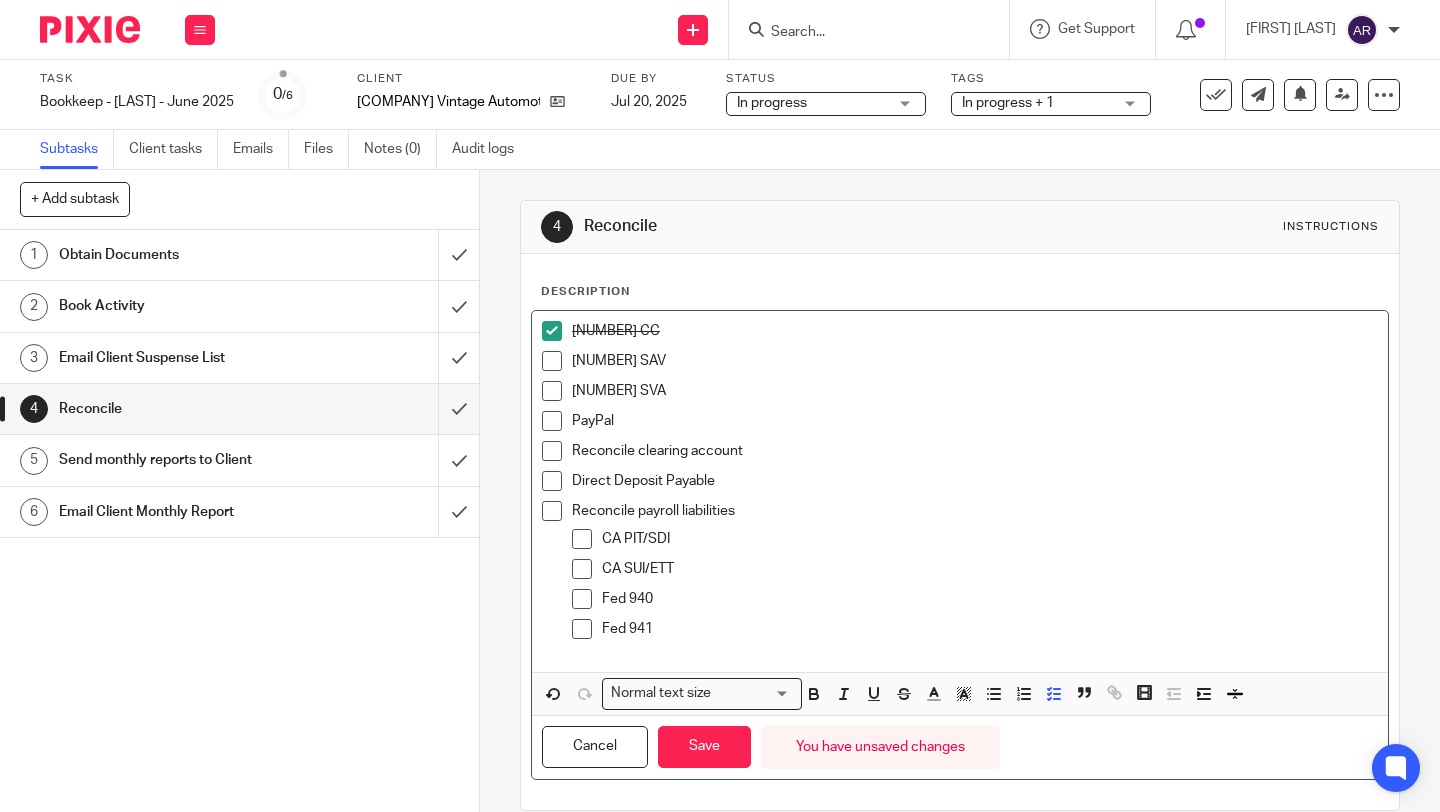 click on "[CC]" at bounding box center [975, 336] 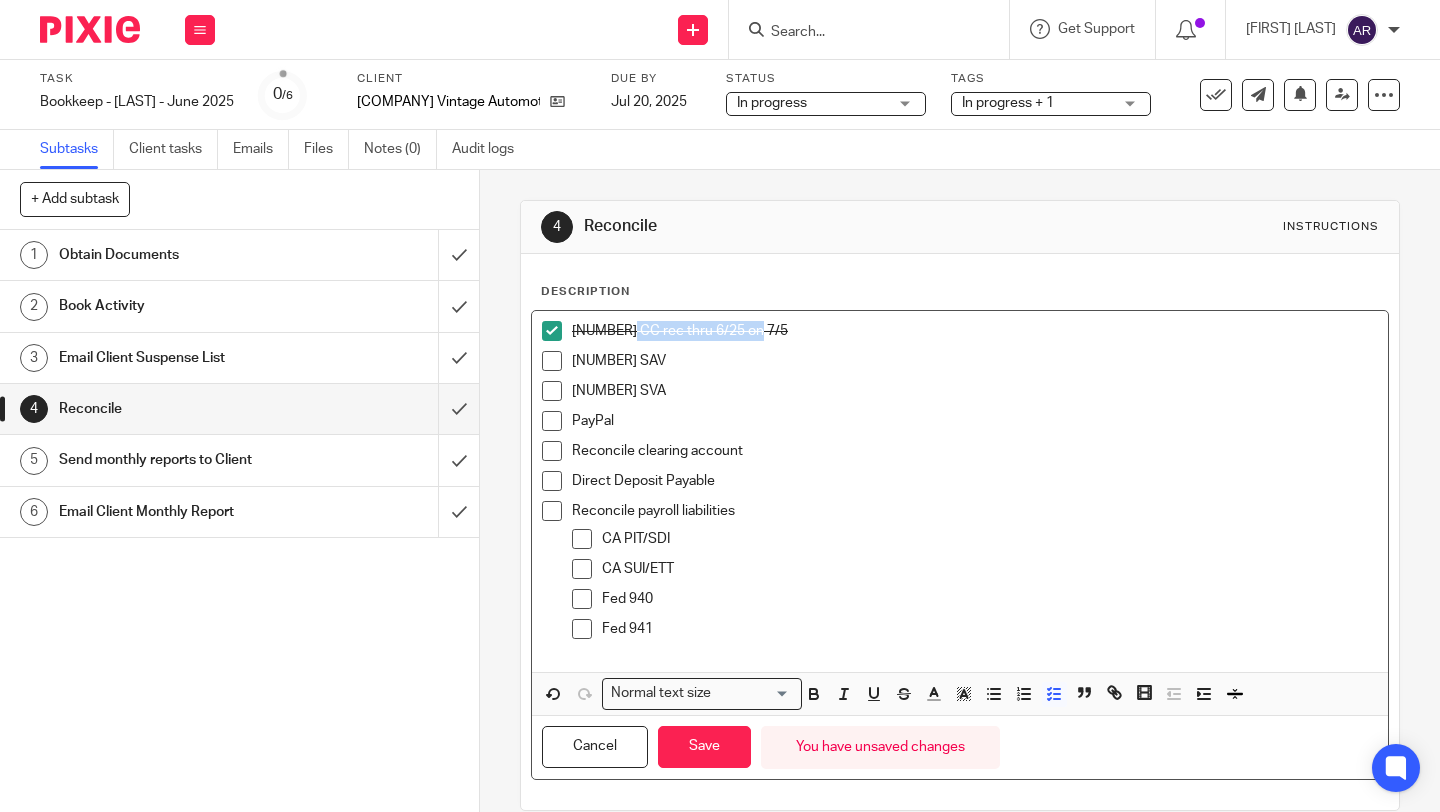 drag, startPoint x: 624, startPoint y: 336, endPoint x: 759, endPoint y: 331, distance: 135.09256 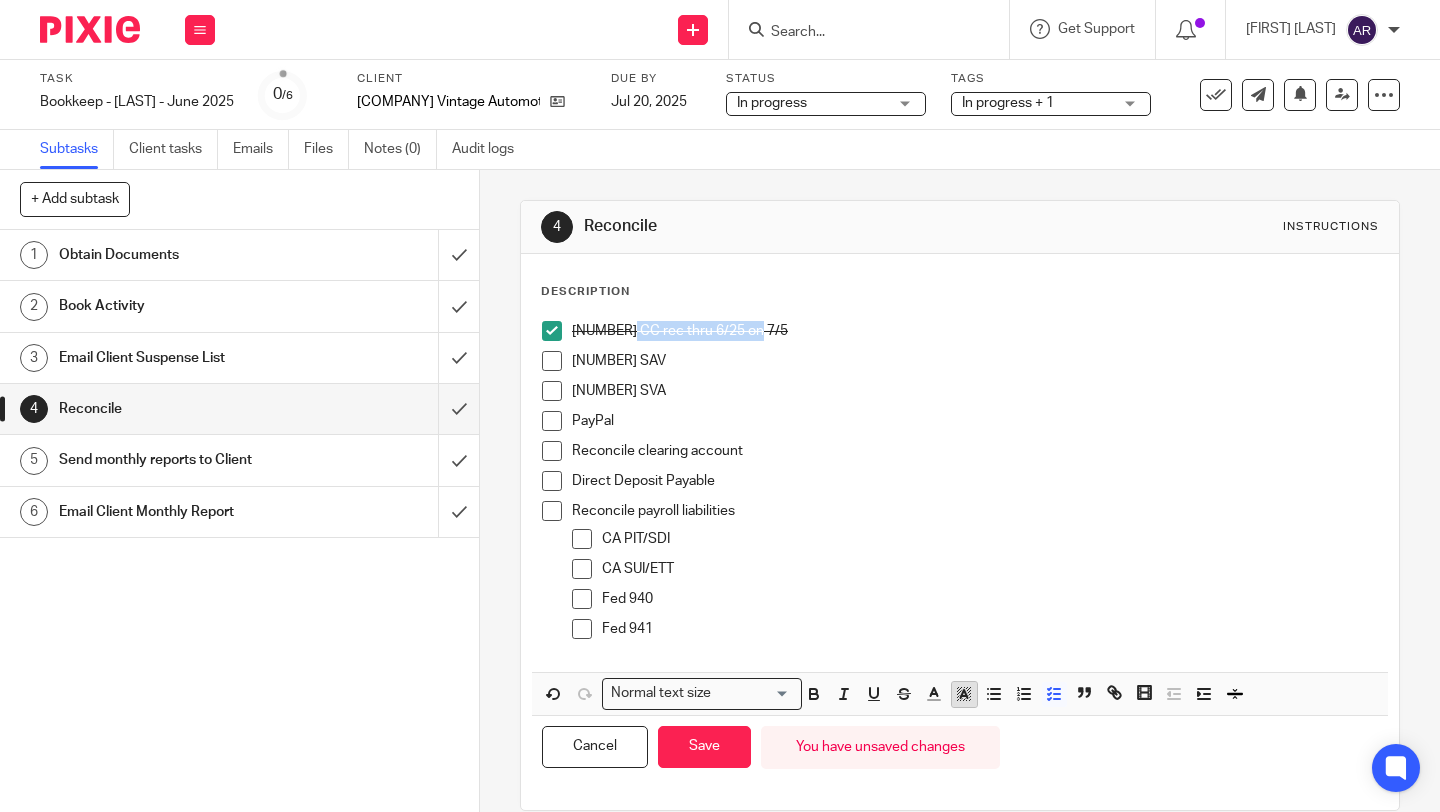 click at bounding box center [554, 694] 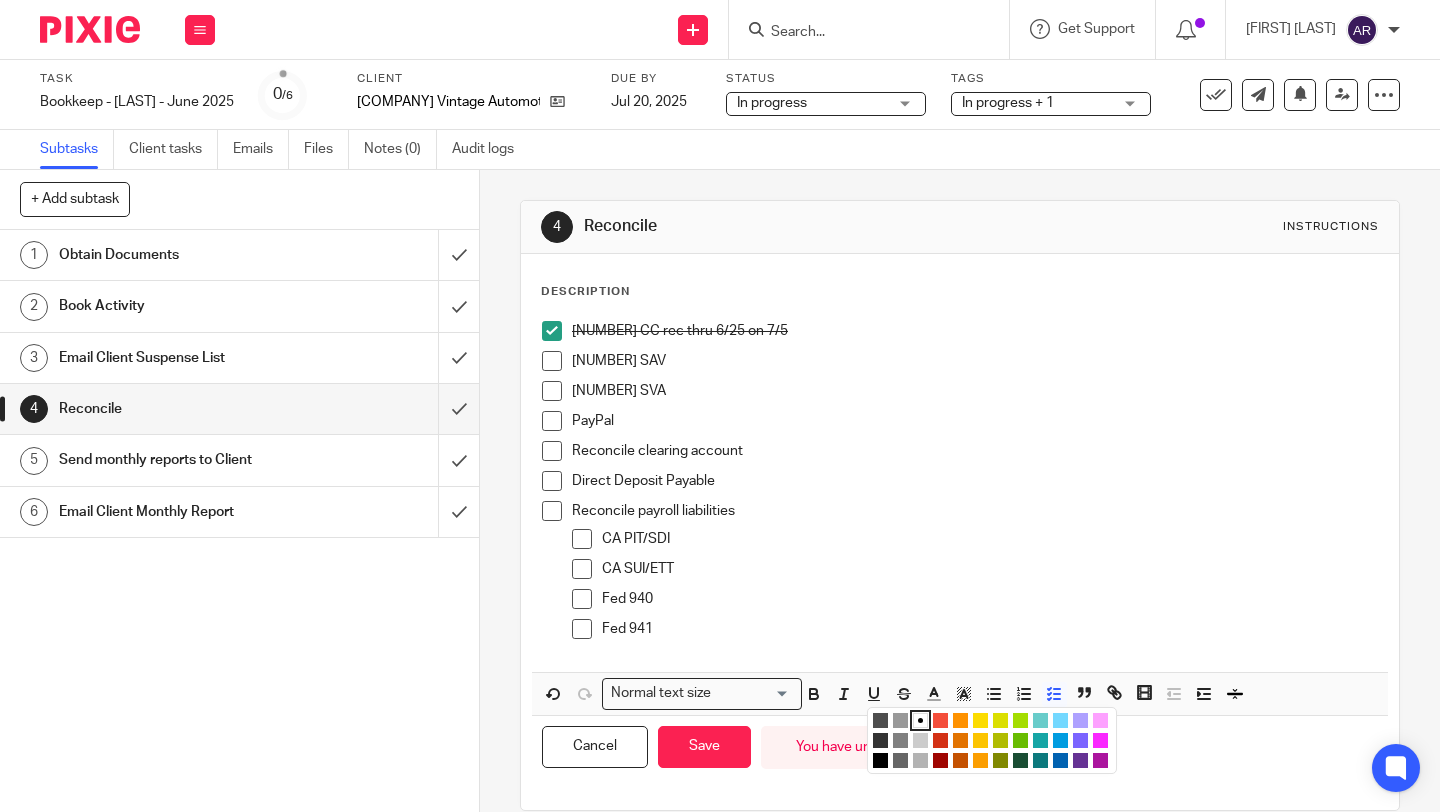 click at bounding box center [1020, 720] 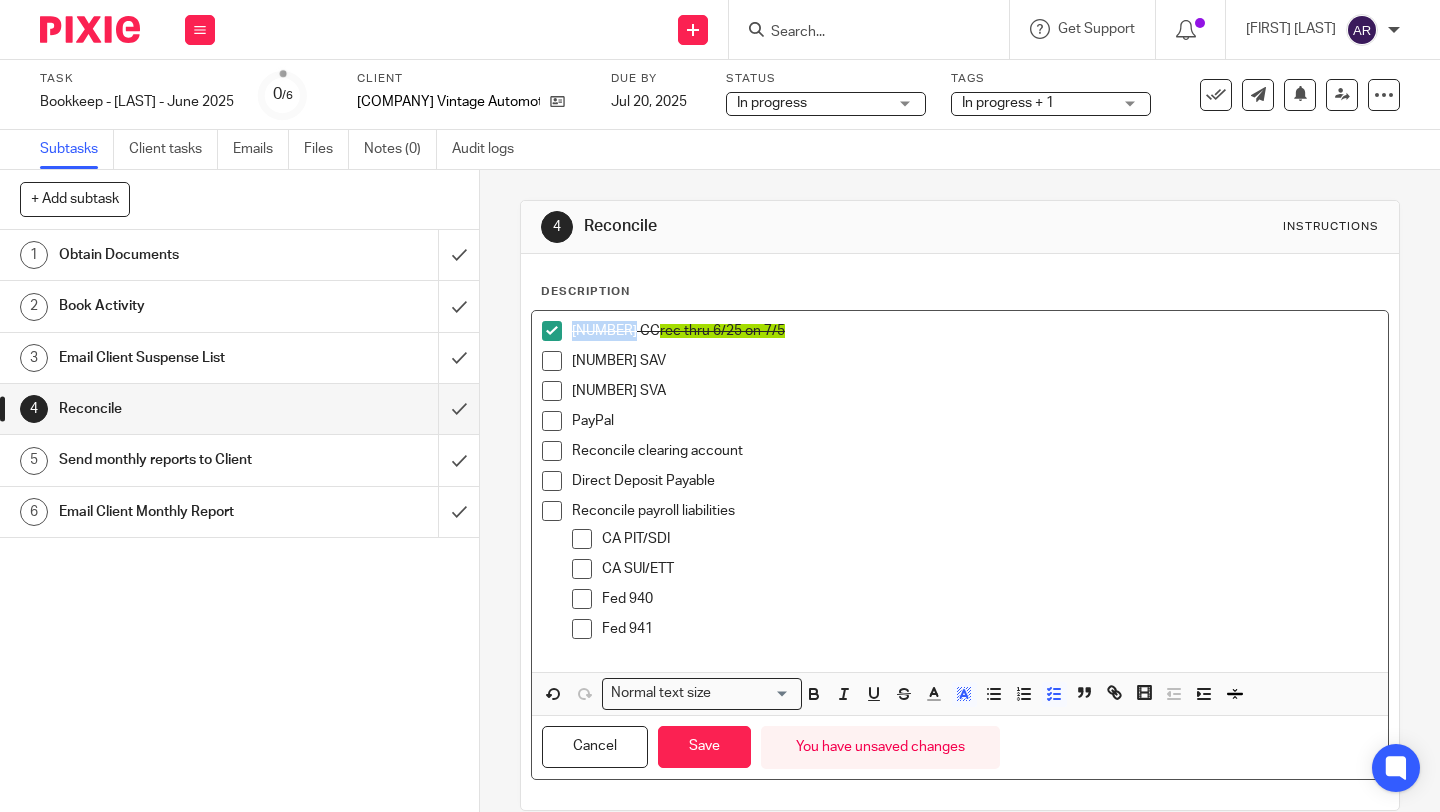 click on "8976 CC  rec thru 6/25 on 7/5" at bounding box center [975, 336] 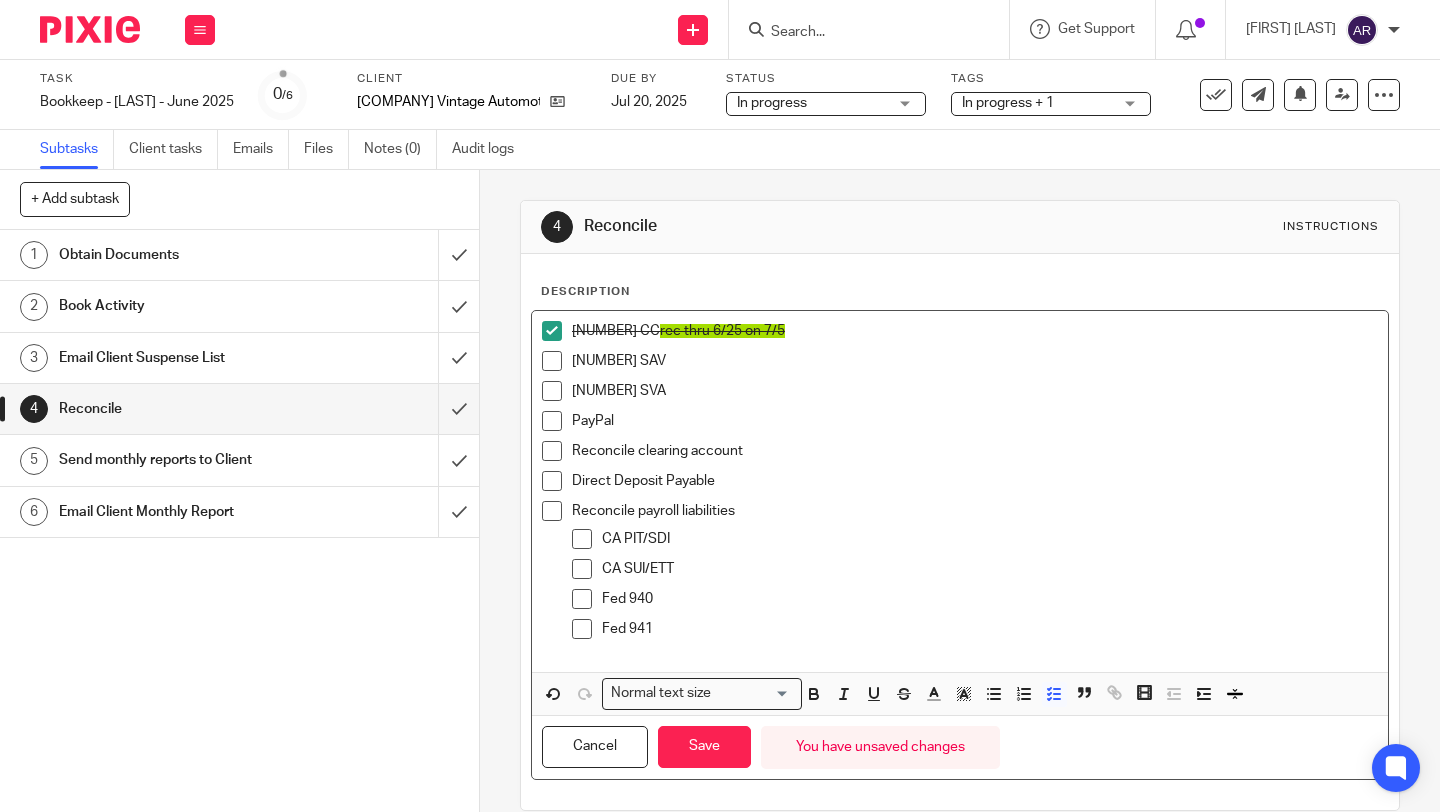 click on "5137 SAV" at bounding box center (975, 331) 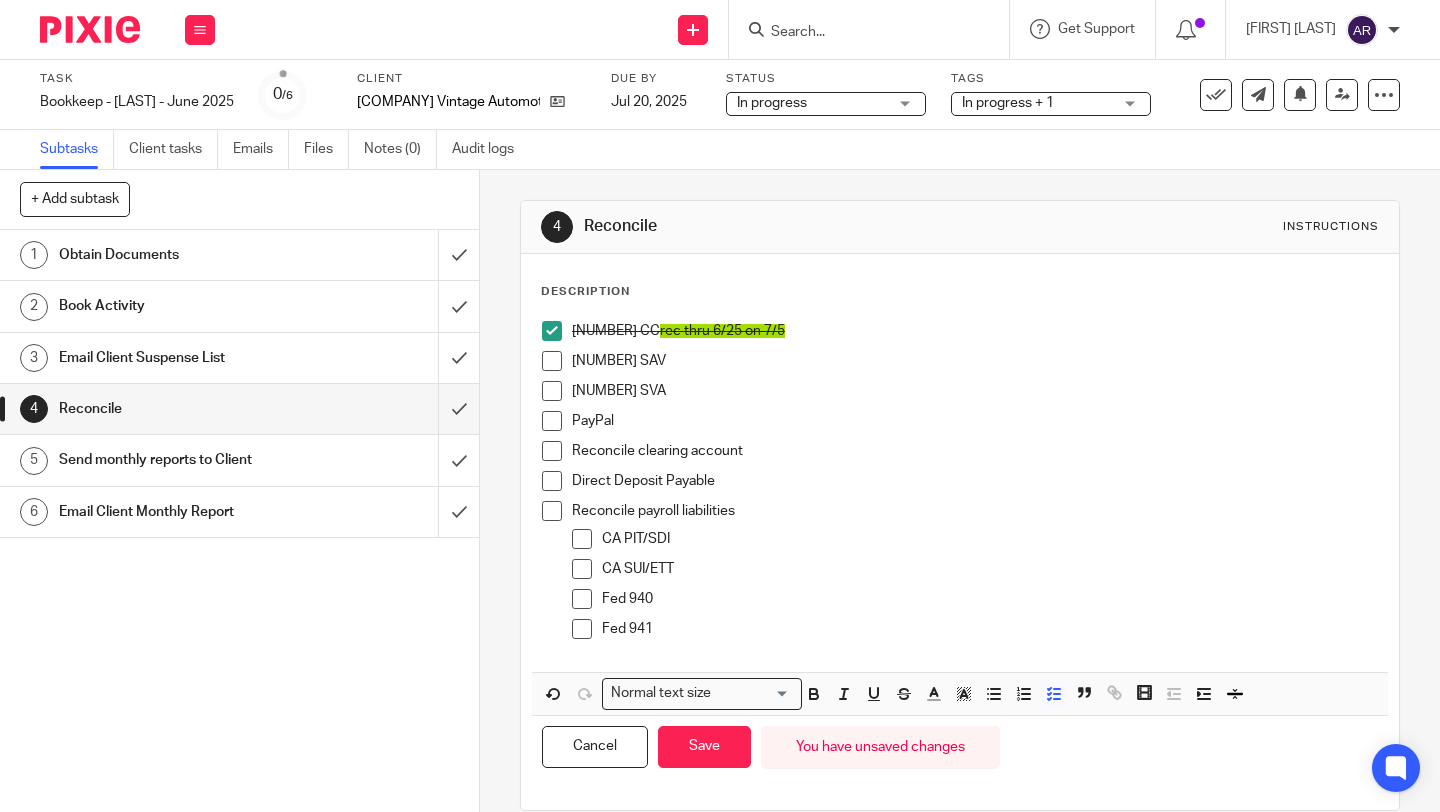click on "Obtain Documents" at bounding box center (179, 255) 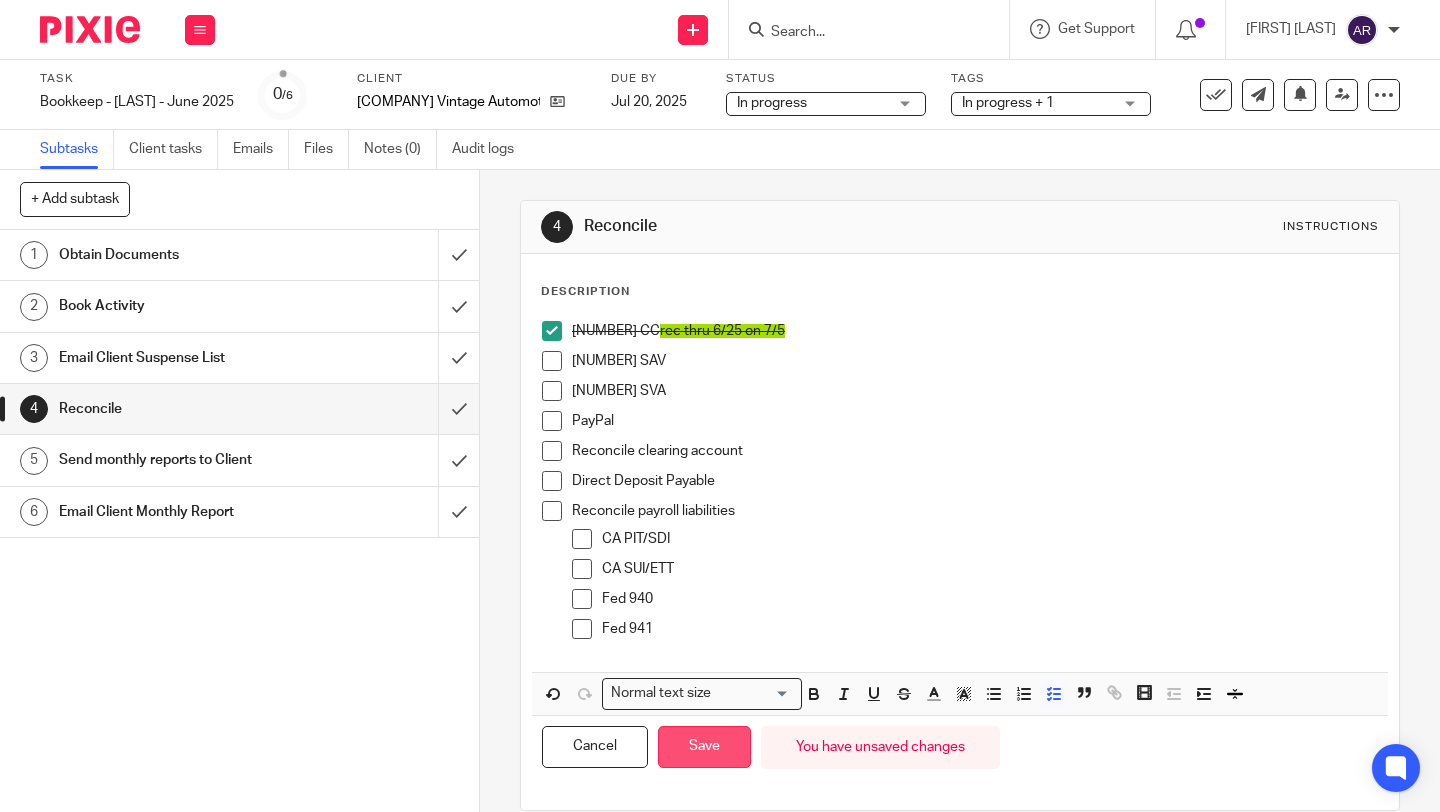 click on "Save" at bounding box center (704, 747) 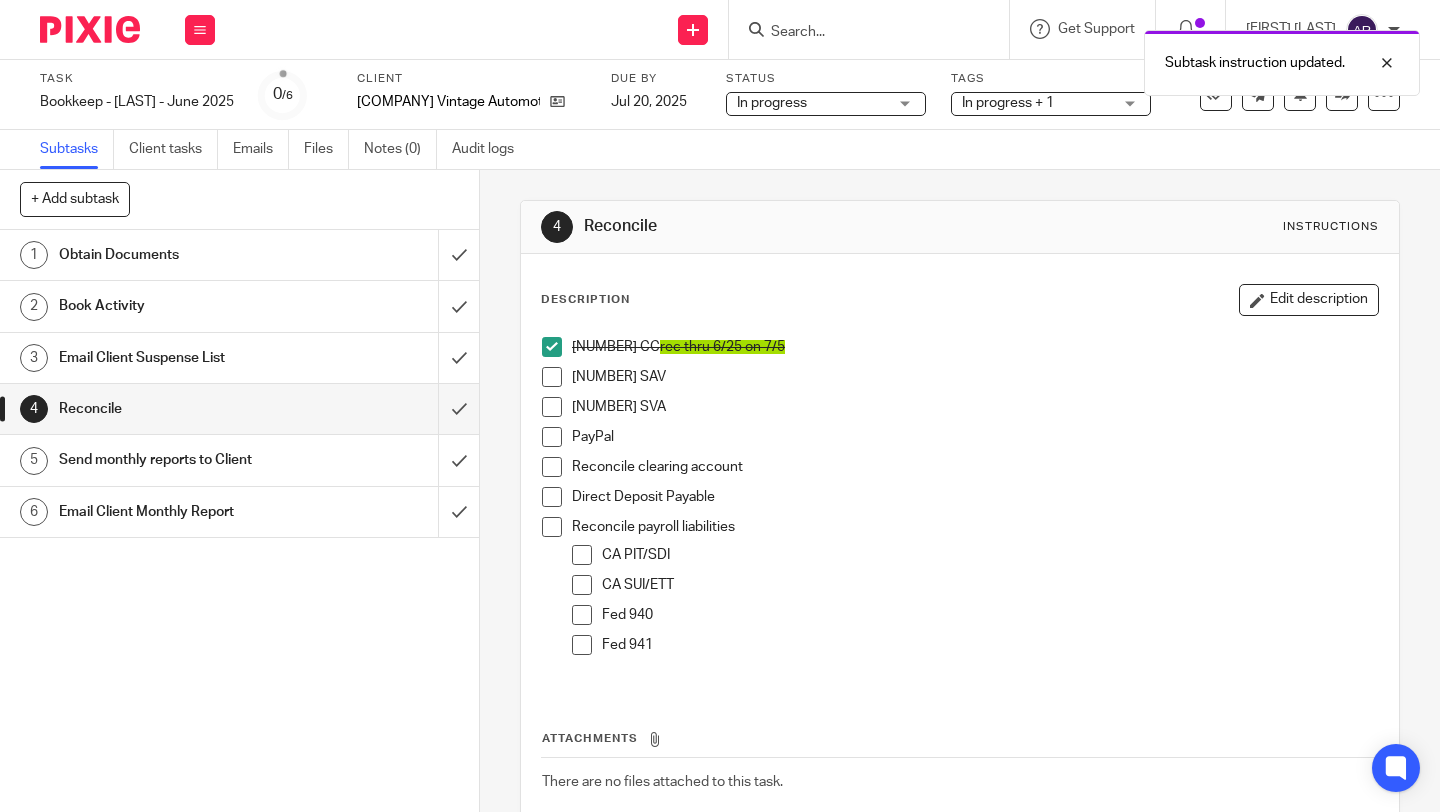 click on "Obtain Documents" at bounding box center [179, 255] 